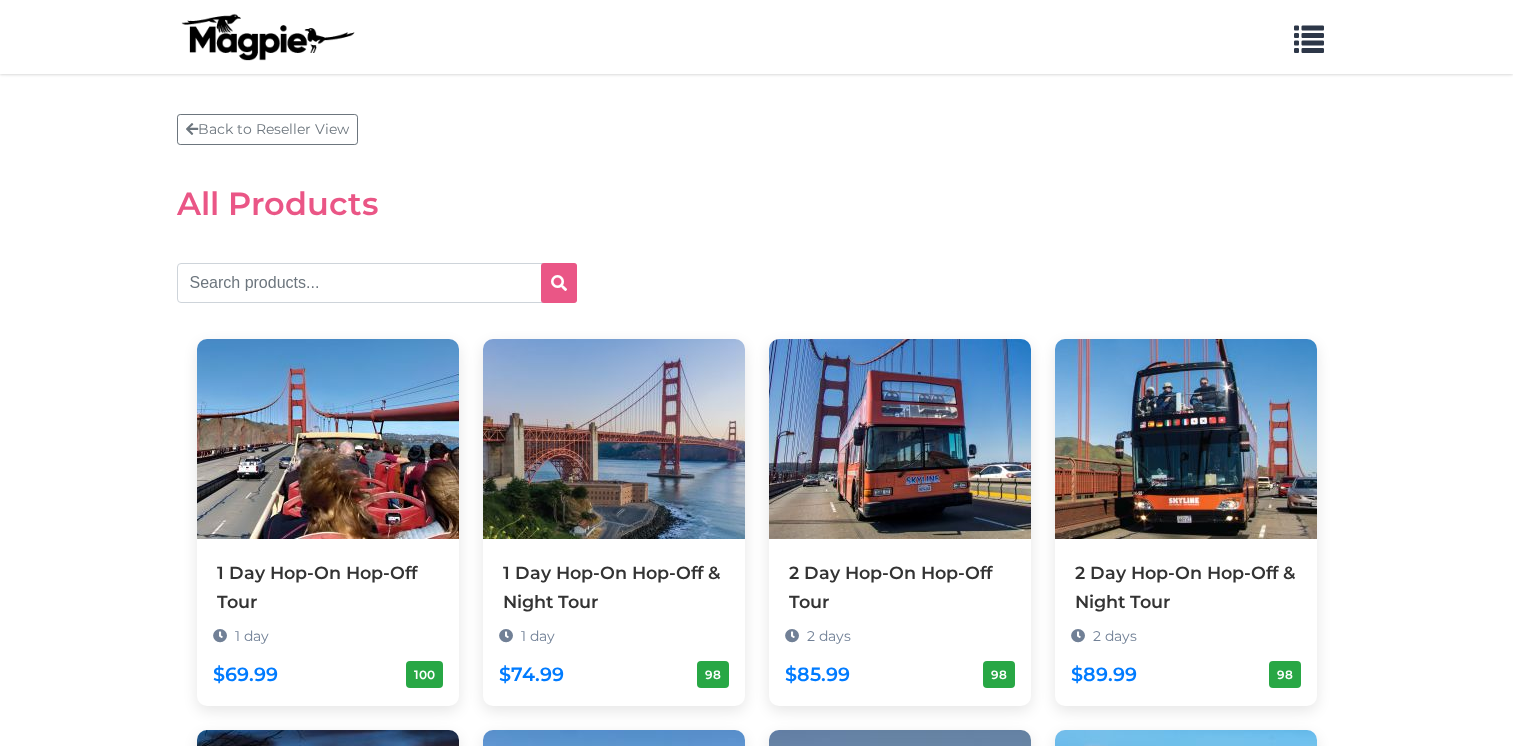 scroll, scrollTop: 0, scrollLeft: 0, axis: both 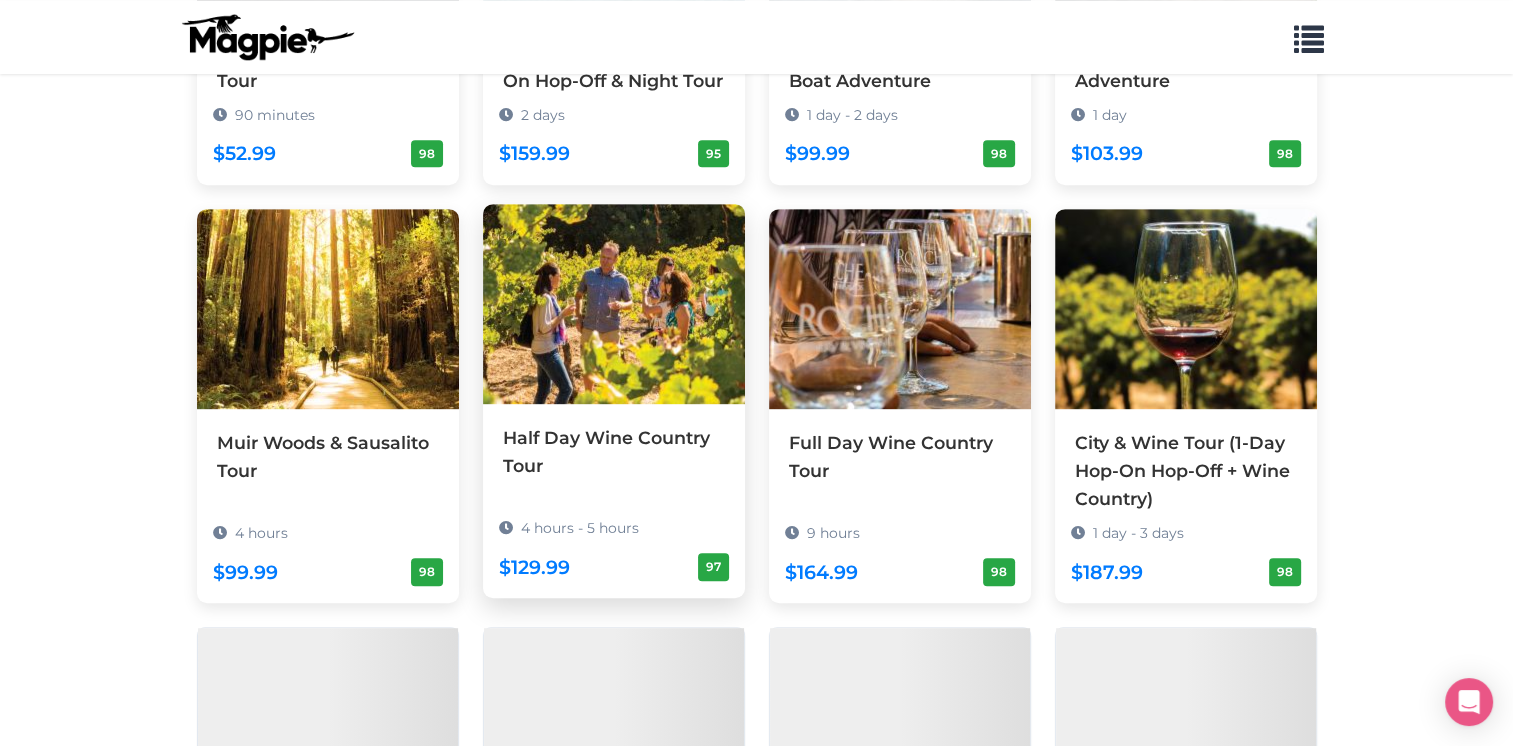 click at bounding box center [614, 304] 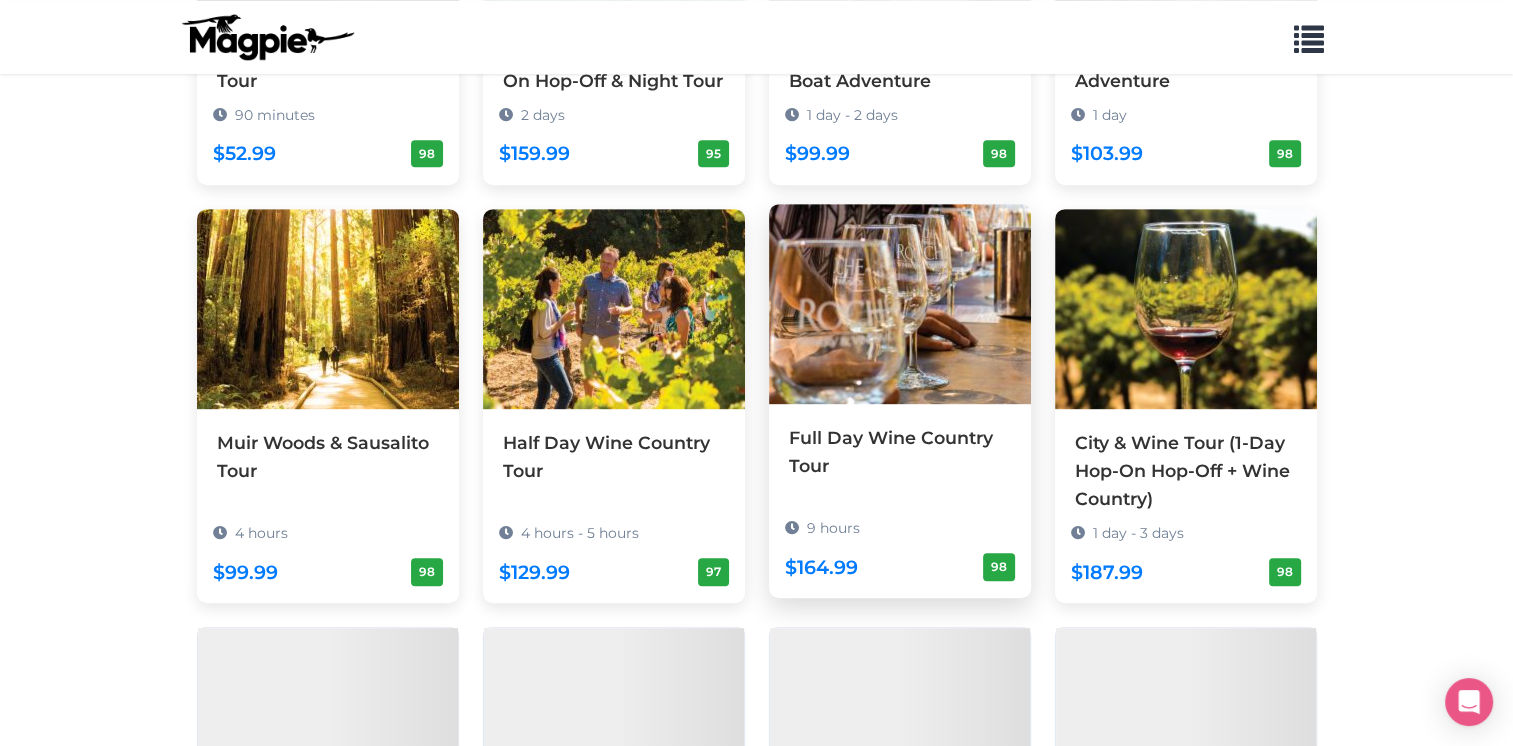 click at bounding box center [900, 304] 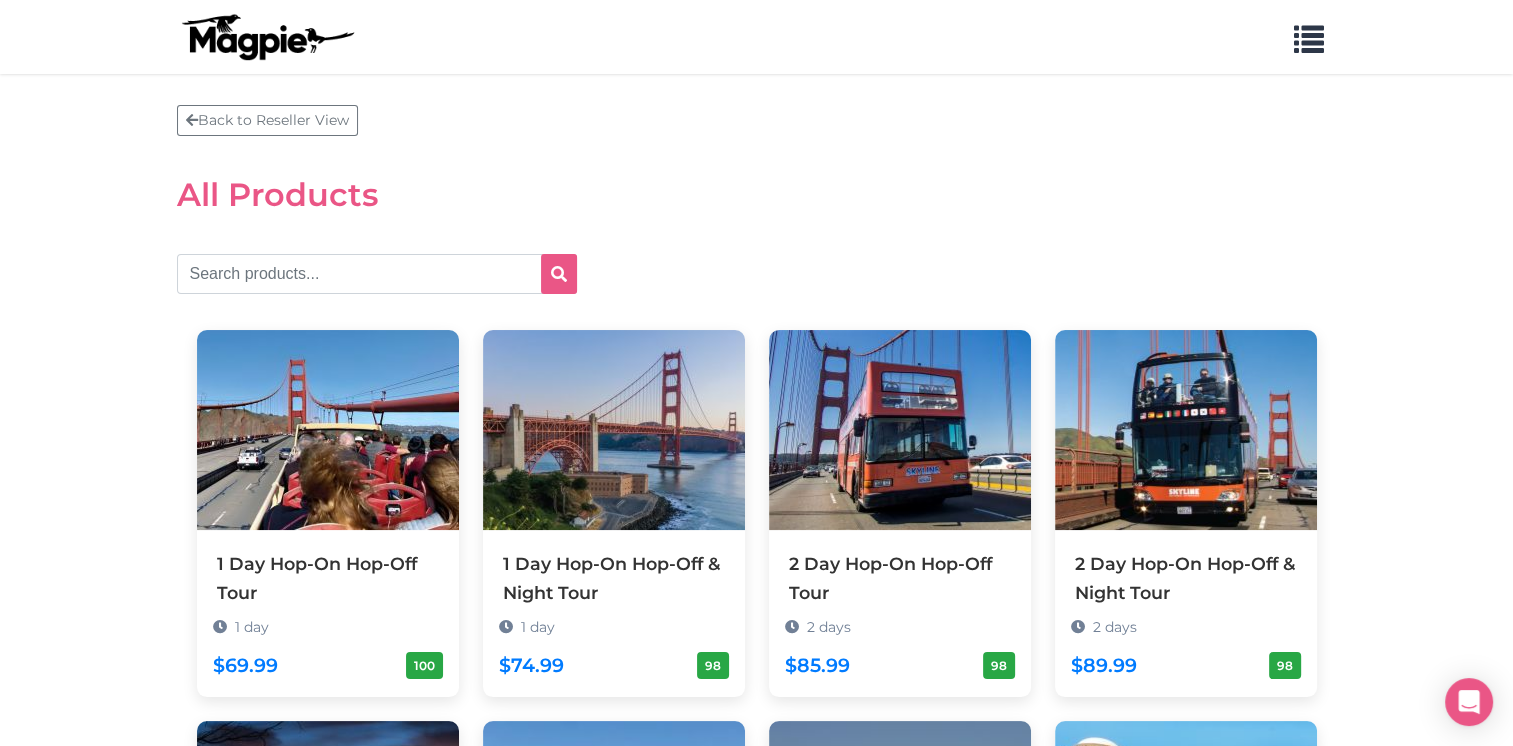 scroll, scrollTop: 0, scrollLeft: 0, axis: both 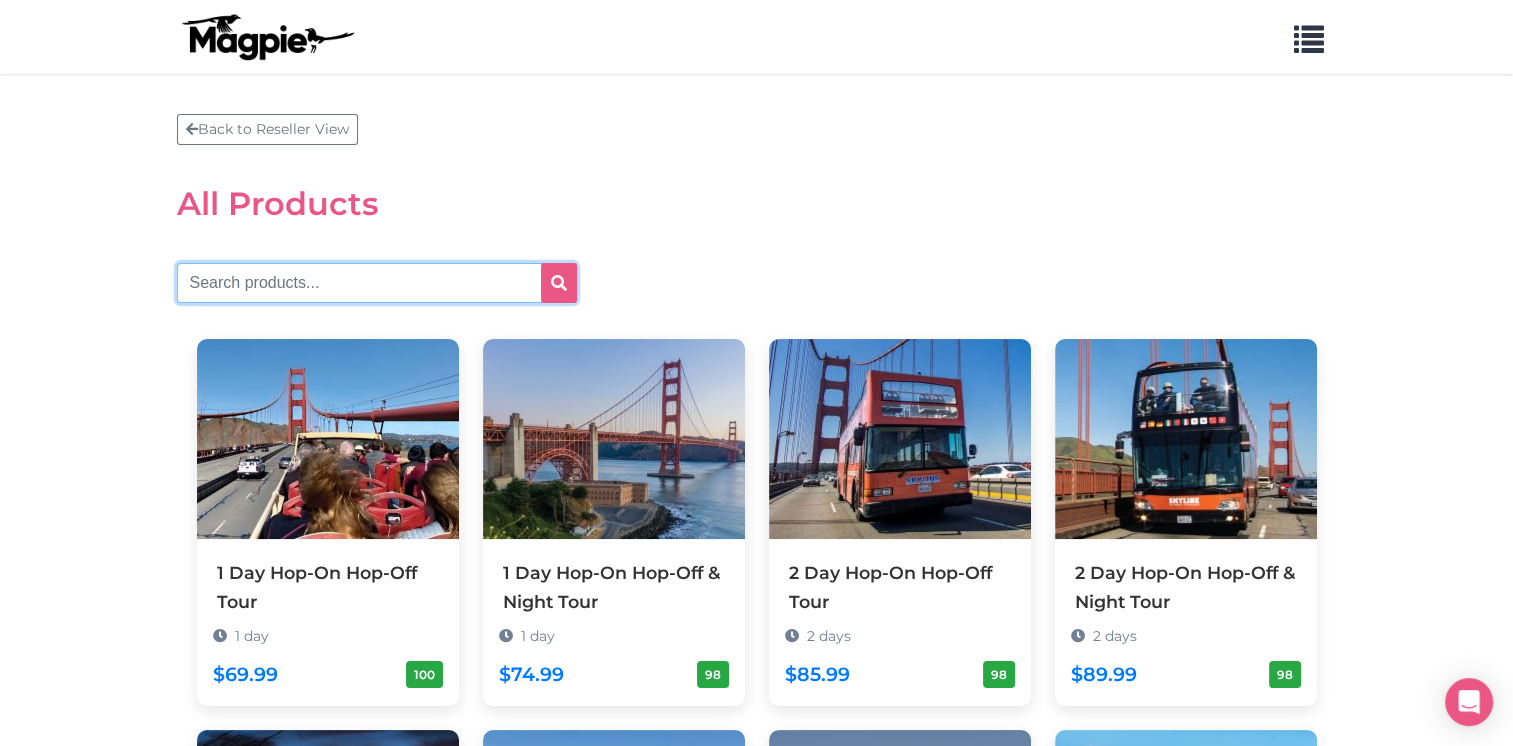 click at bounding box center (377, 283) 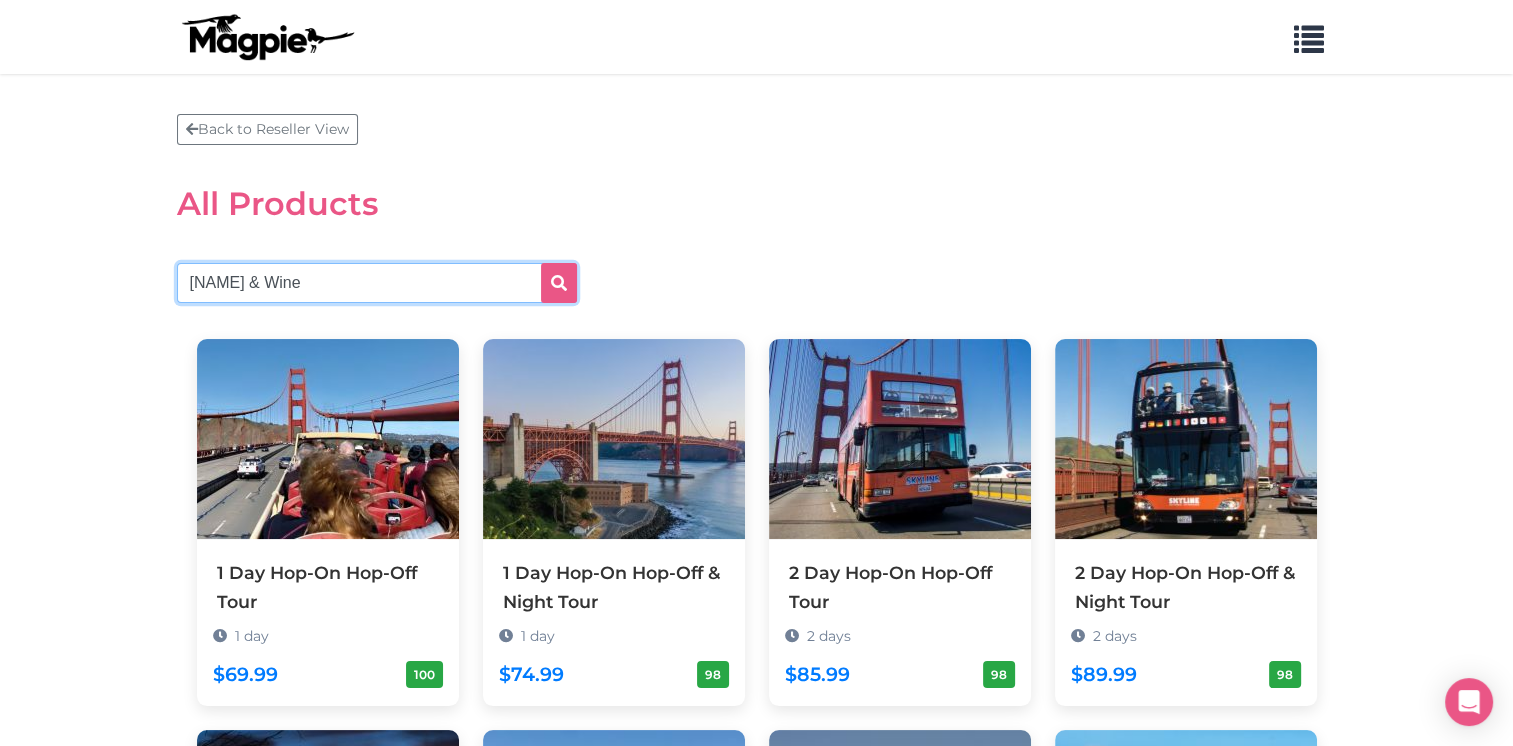 type on "Woods & Wine" 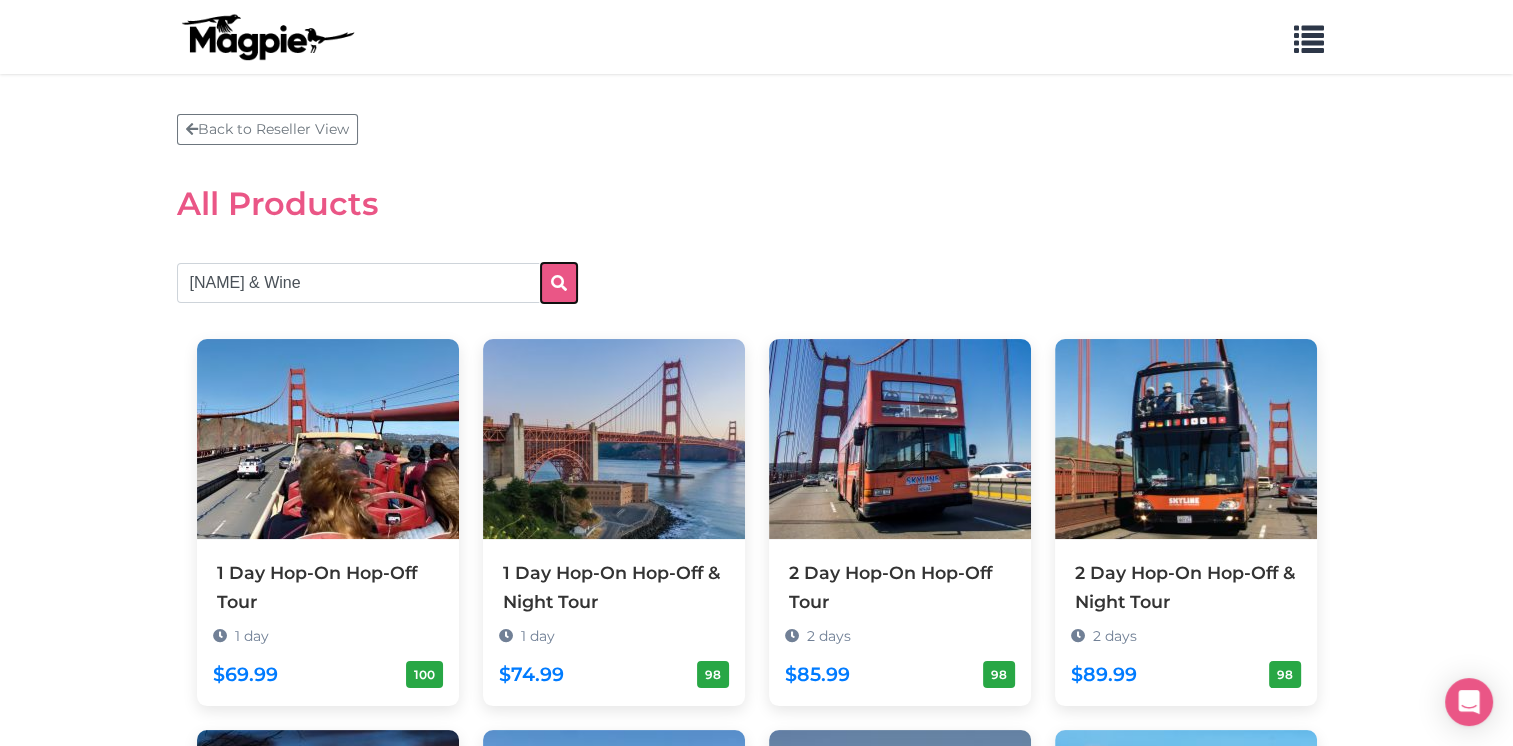 click at bounding box center (559, 283) 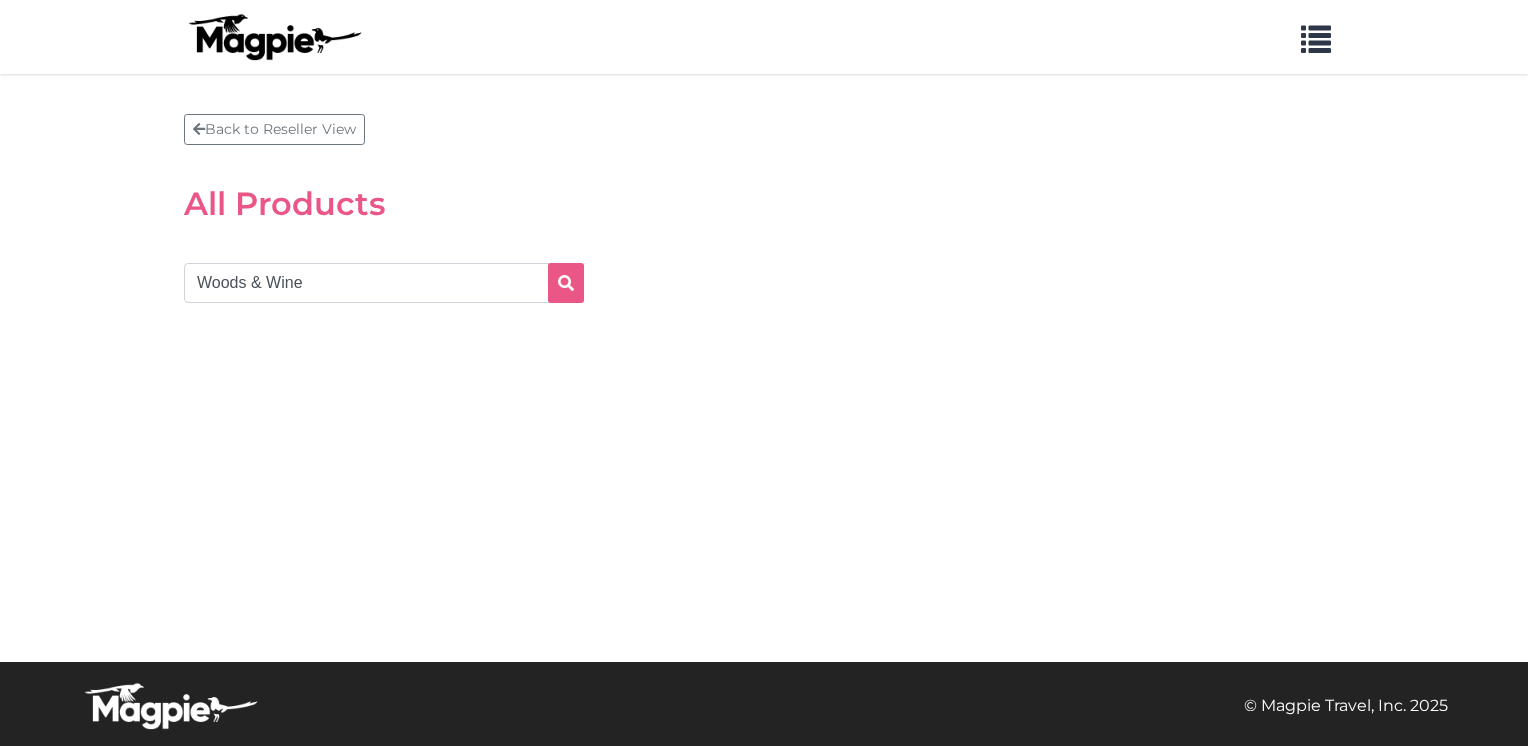scroll, scrollTop: 0, scrollLeft: 0, axis: both 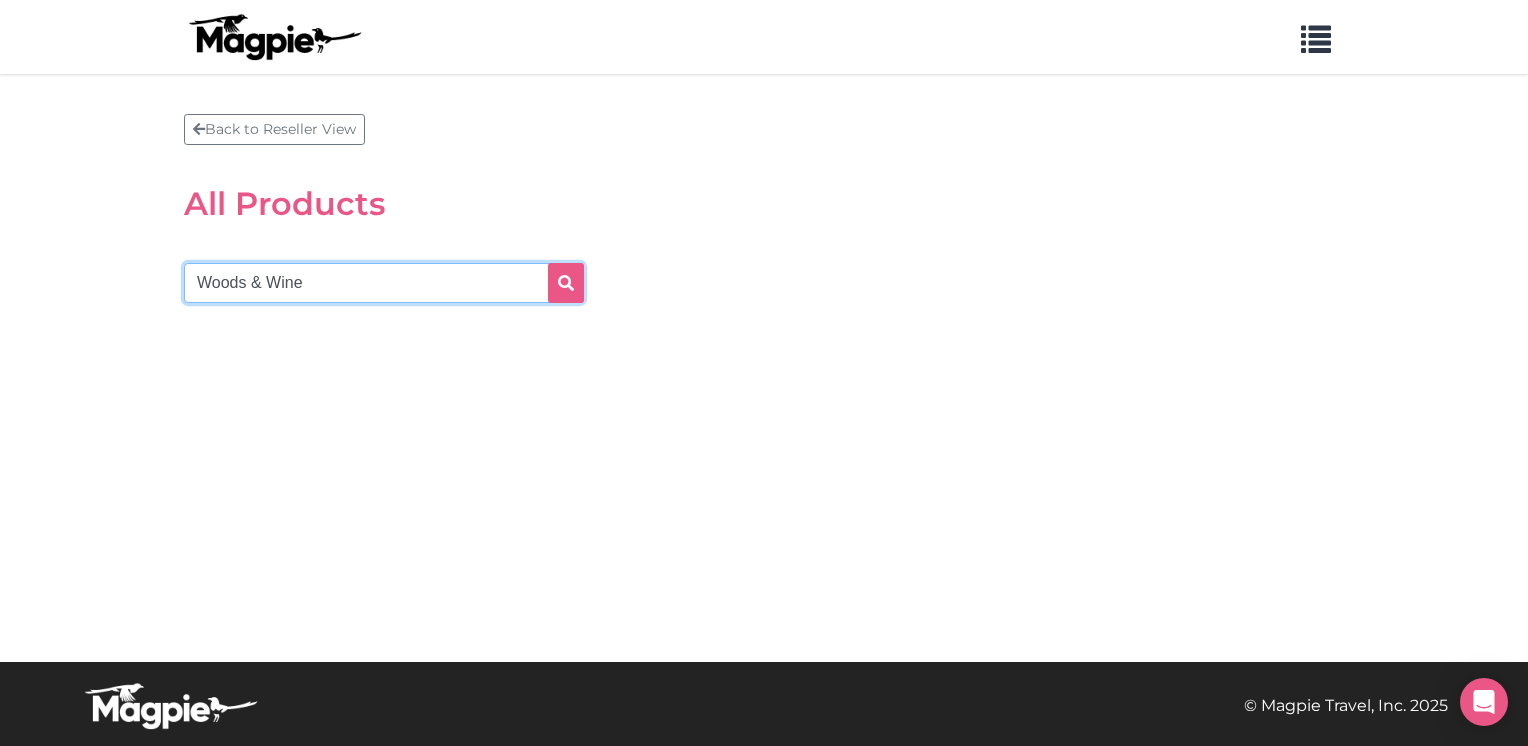 click on "Woods & Wine" at bounding box center [384, 283] 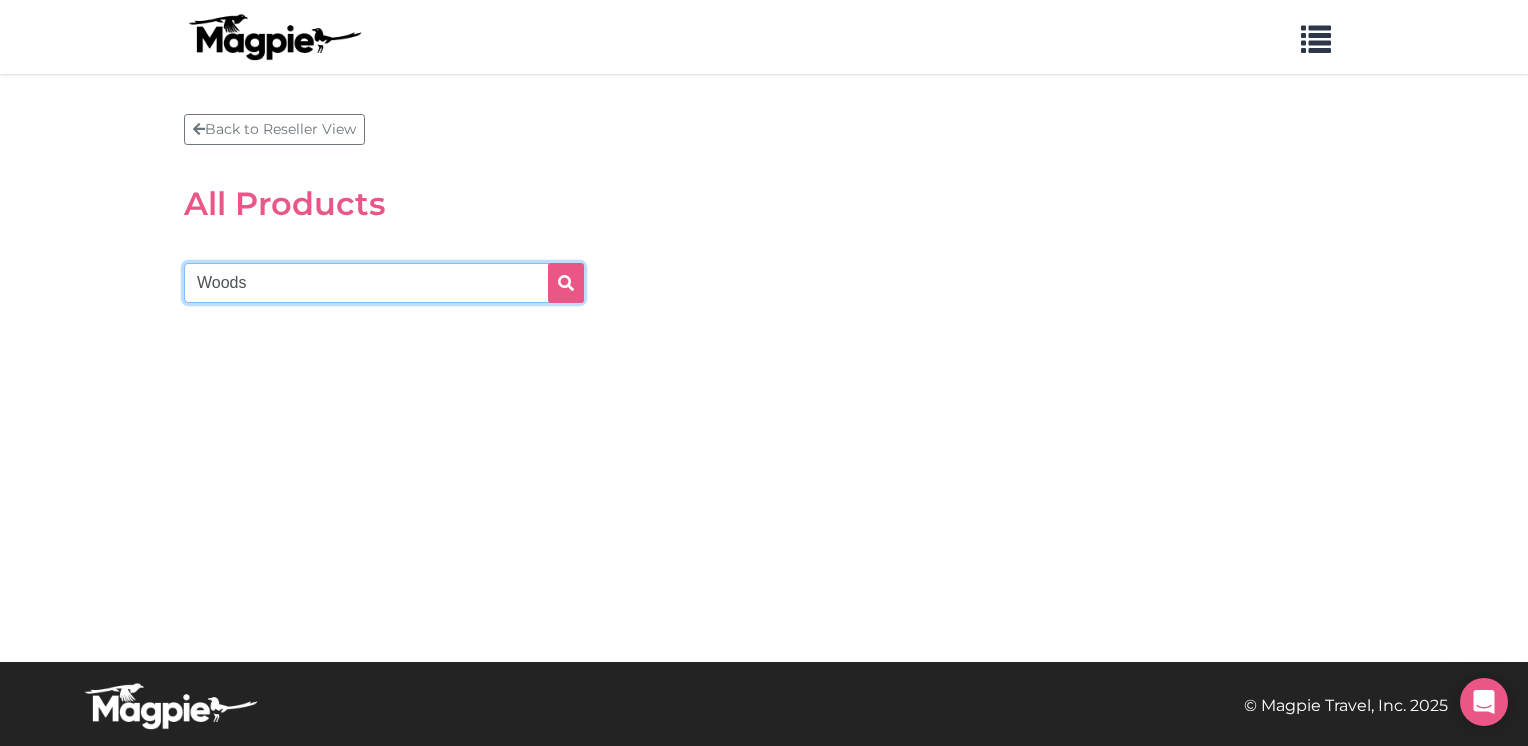 type on "Woods" 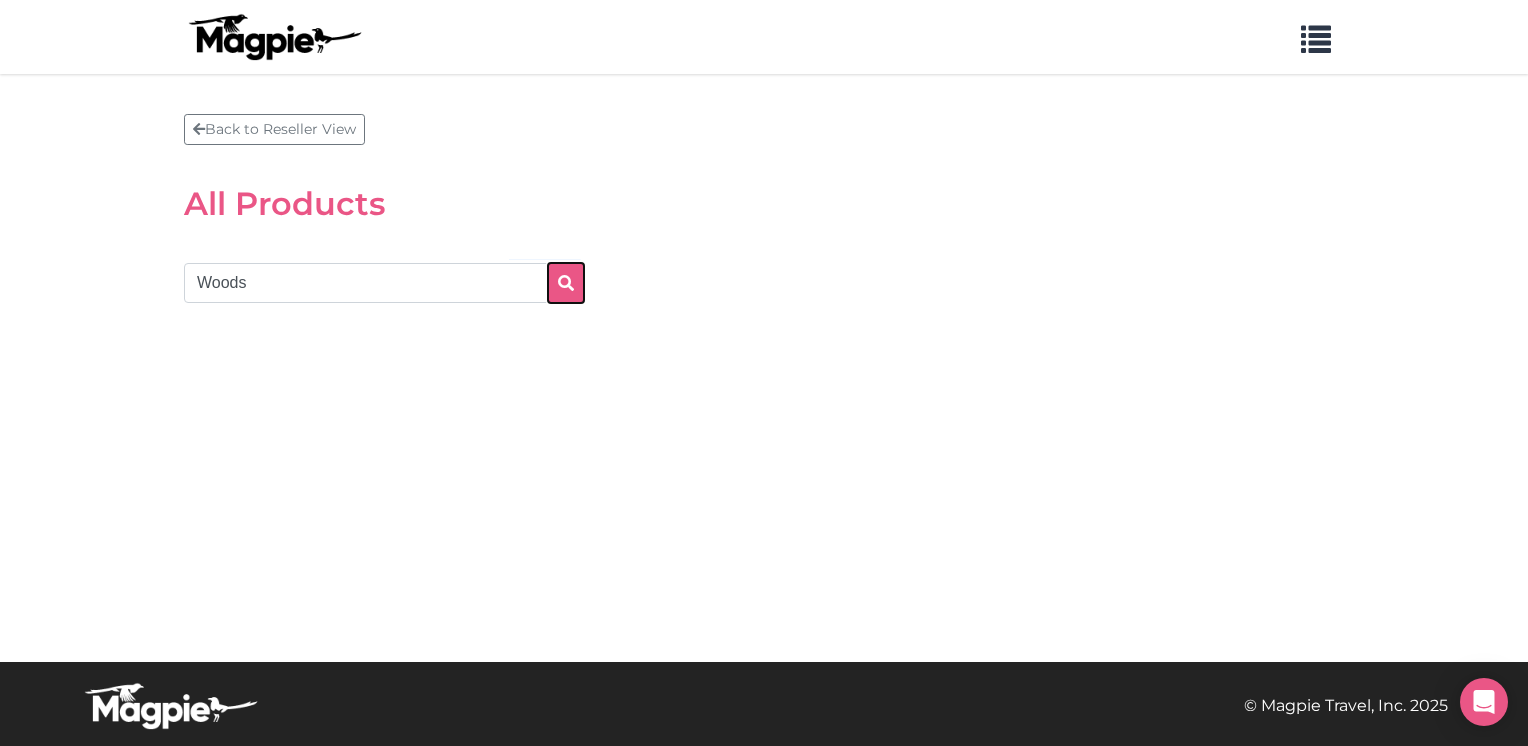click at bounding box center (566, 283) 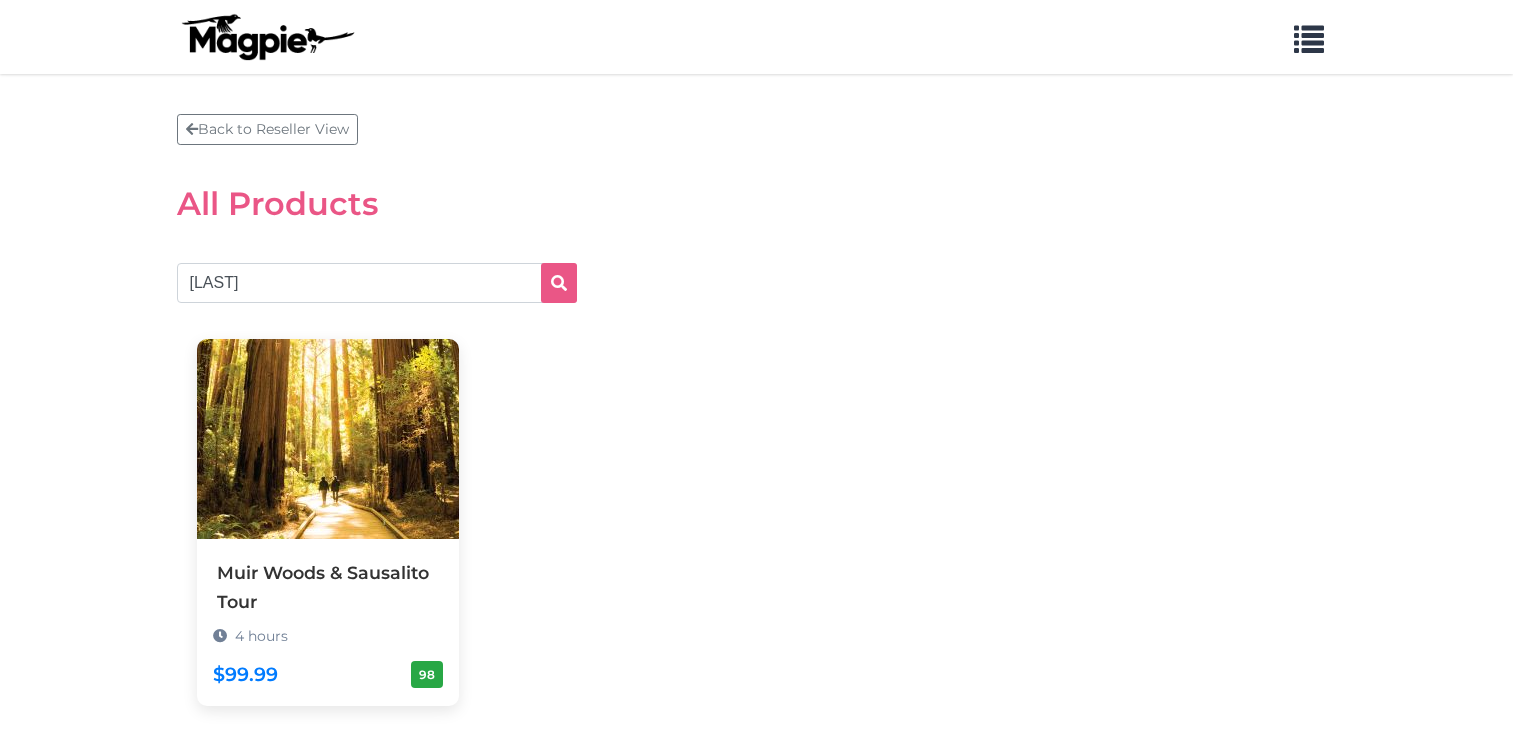 scroll, scrollTop: 0, scrollLeft: 0, axis: both 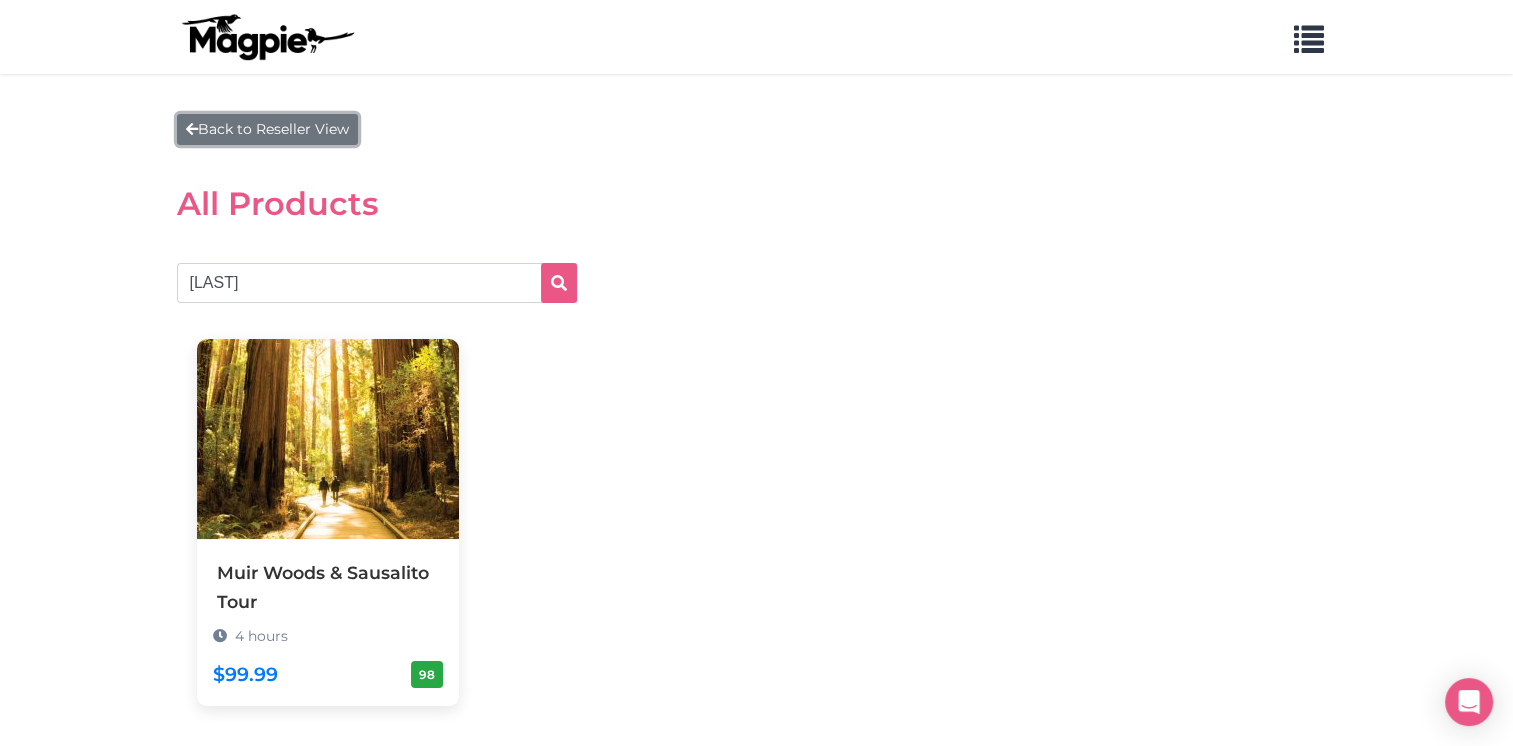 click on "Back to Reseller View" at bounding box center [267, 129] 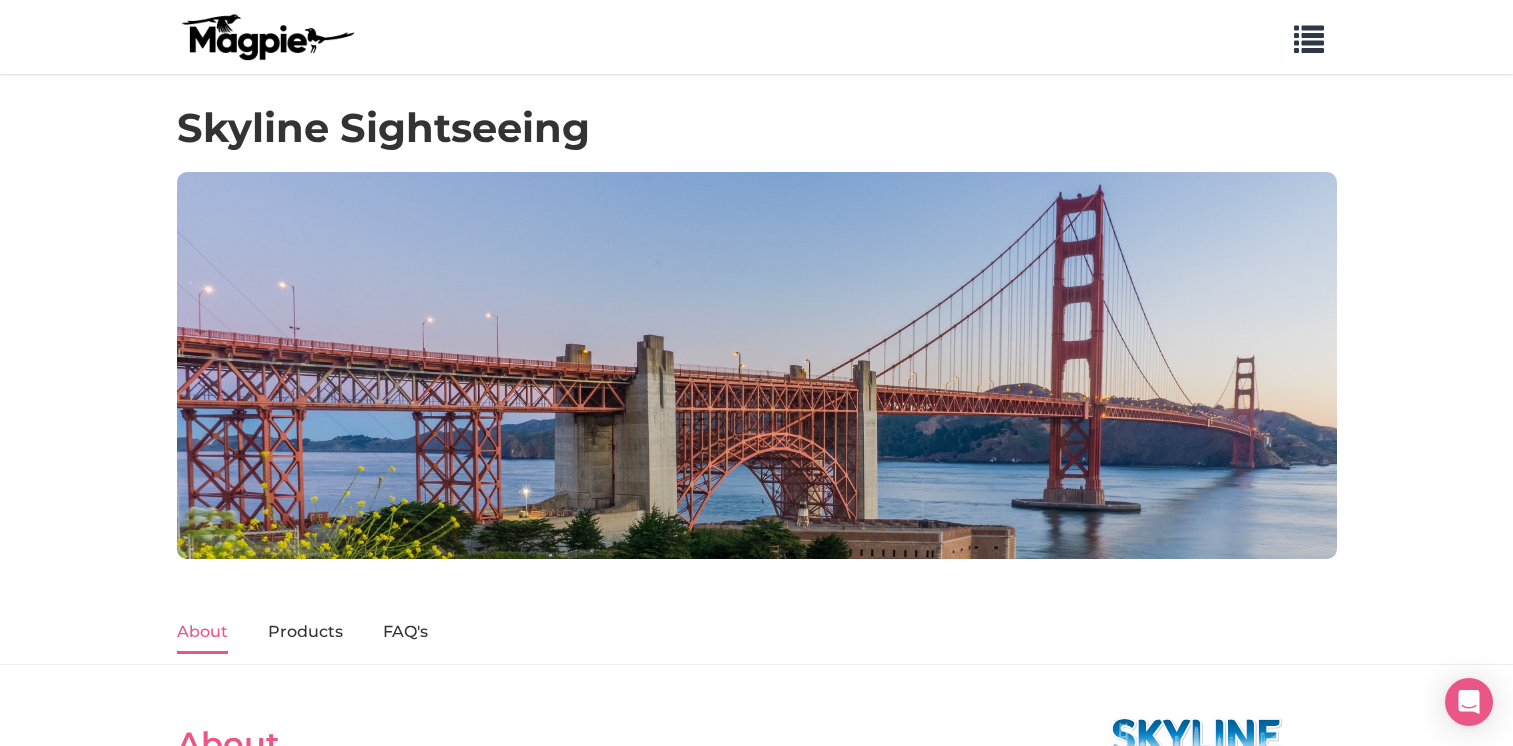 scroll, scrollTop: 0, scrollLeft: 0, axis: both 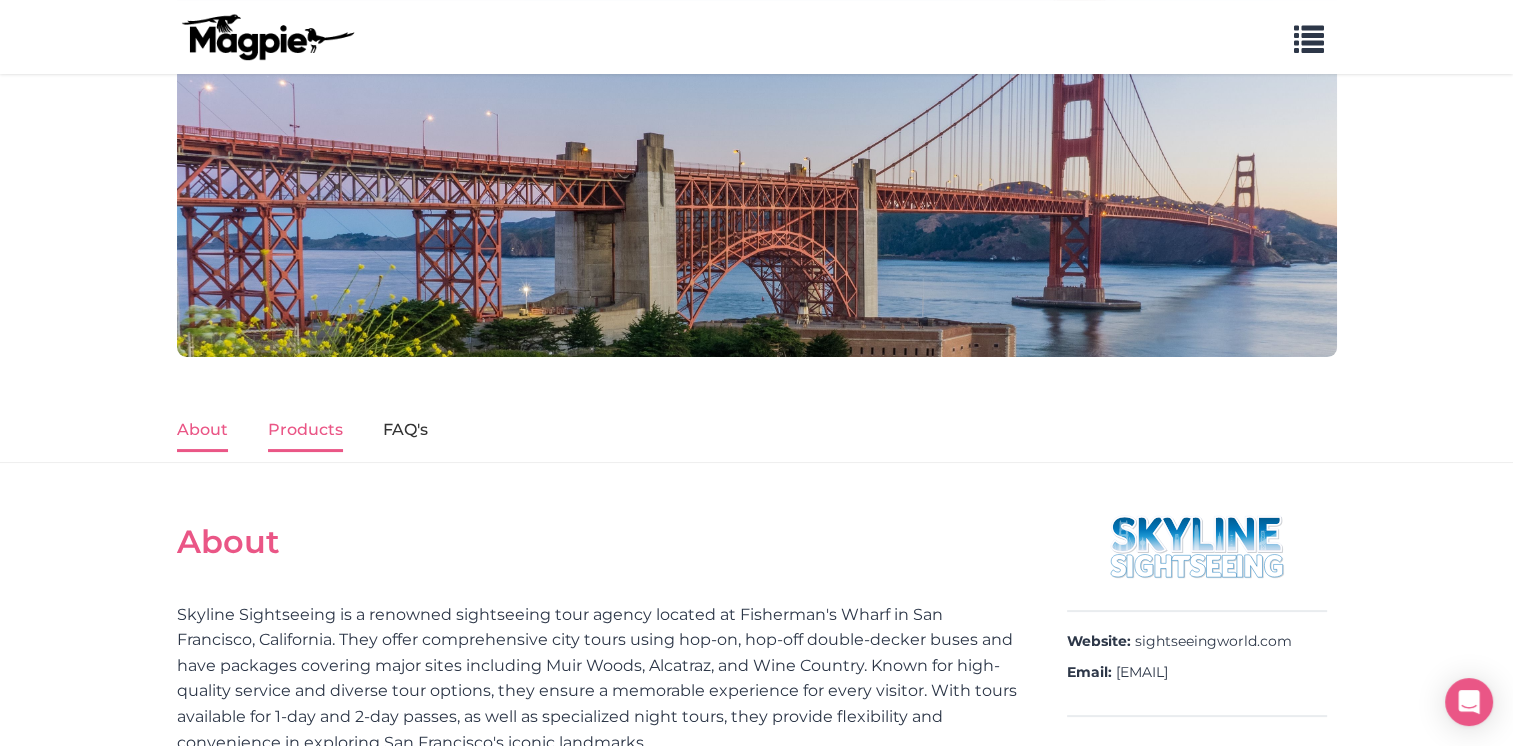 click on "Products" at bounding box center [305, 431] 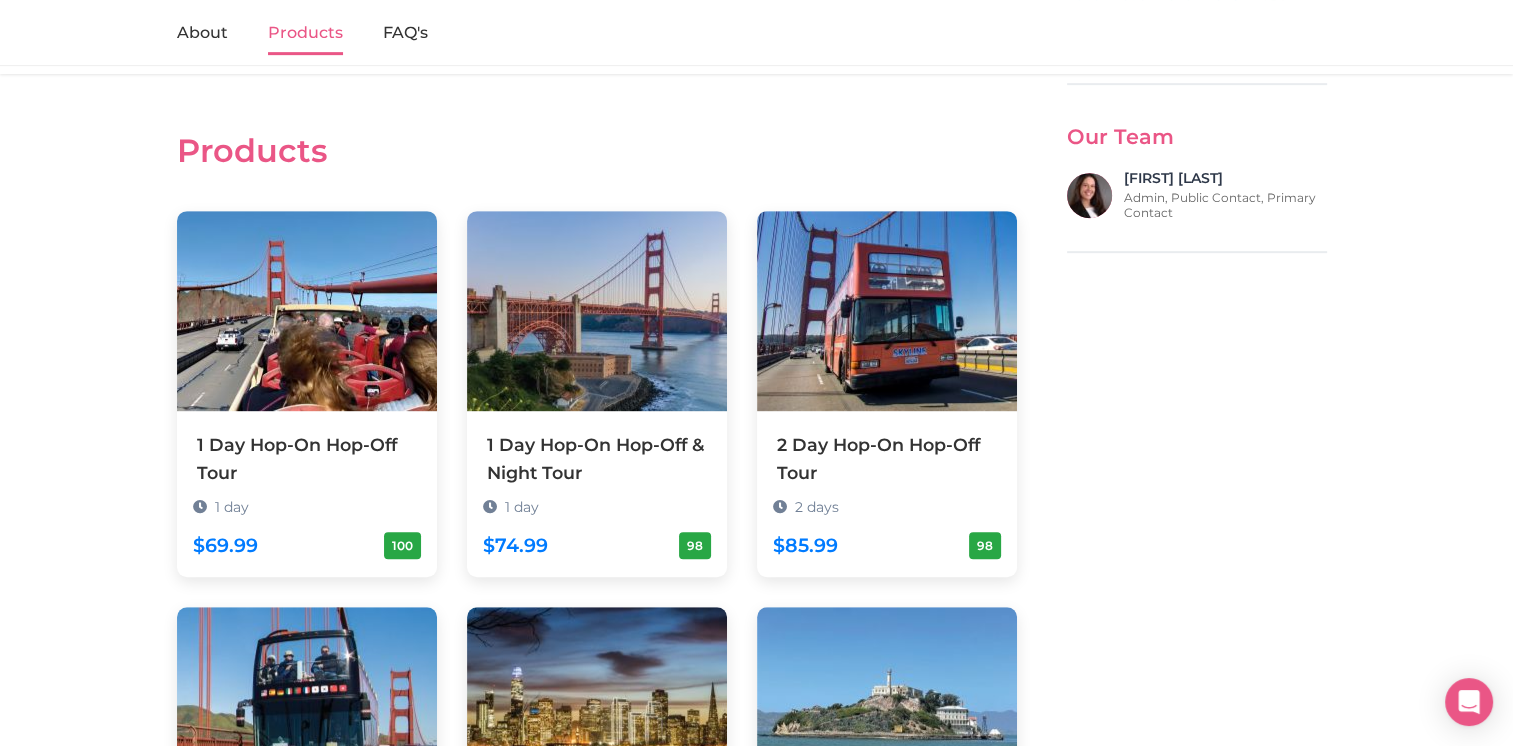 scroll, scrollTop: 978, scrollLeft: 0, axis: vertical 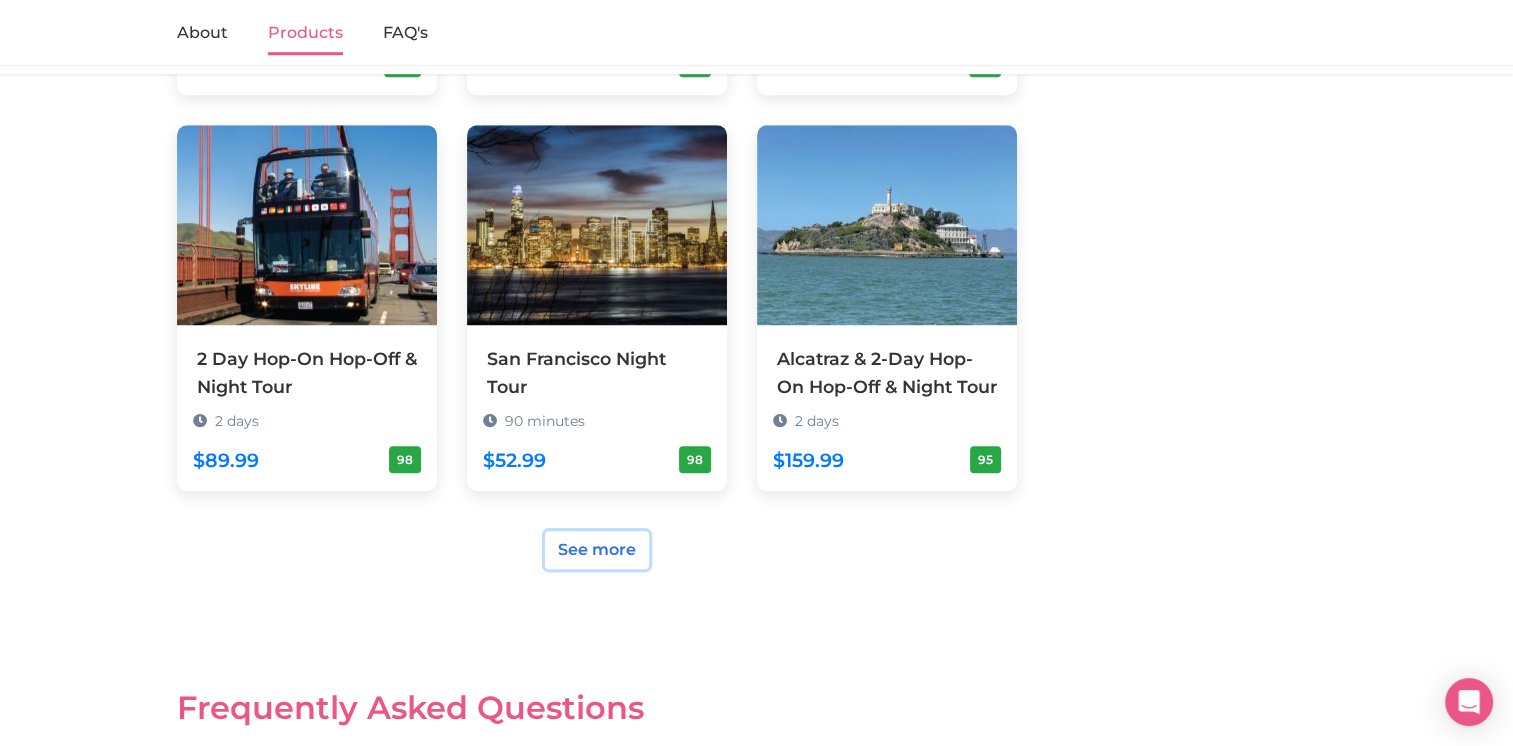 click on "See more" at bounding box center (597, 550) 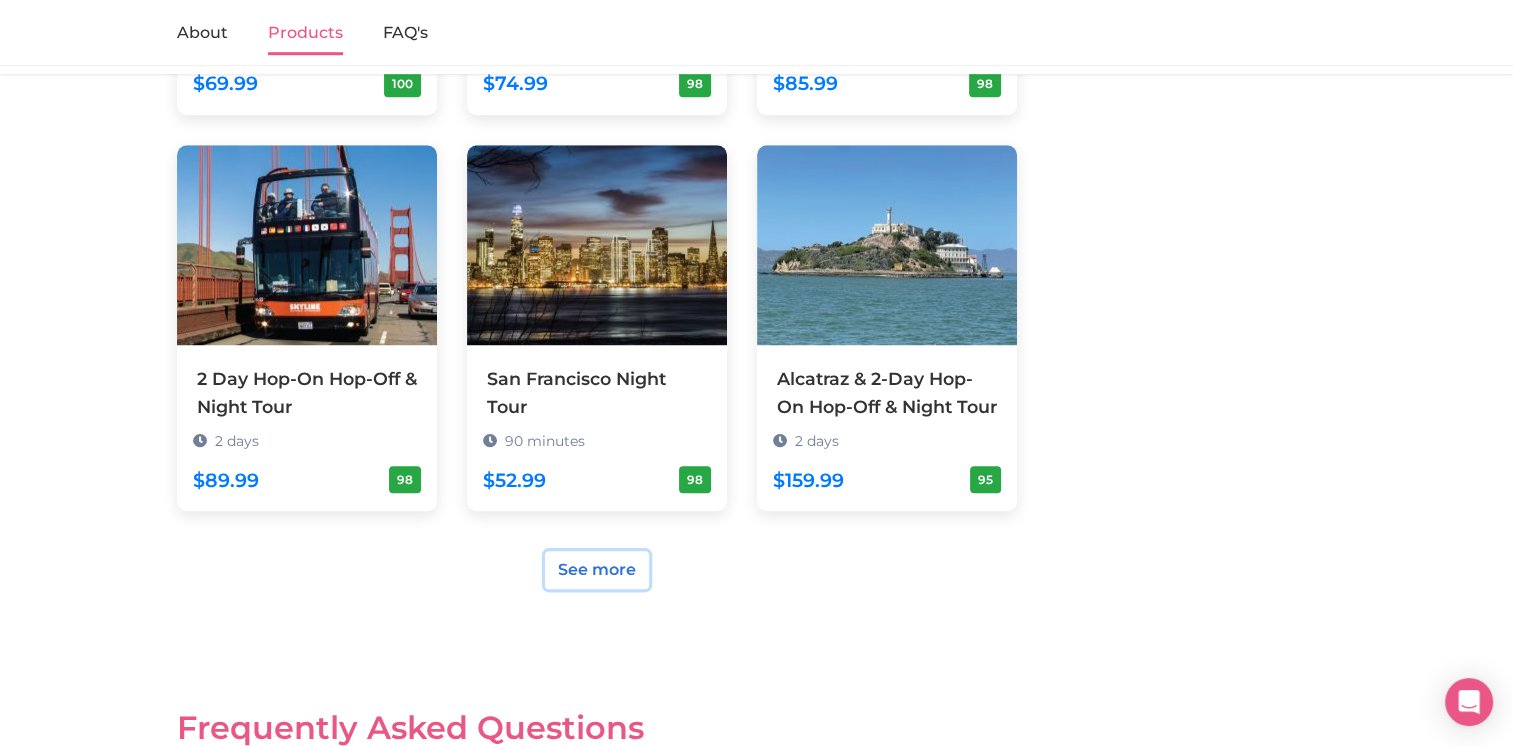 scroll, scrollTop: 1552, scrollLeft: 0, axis: vertical 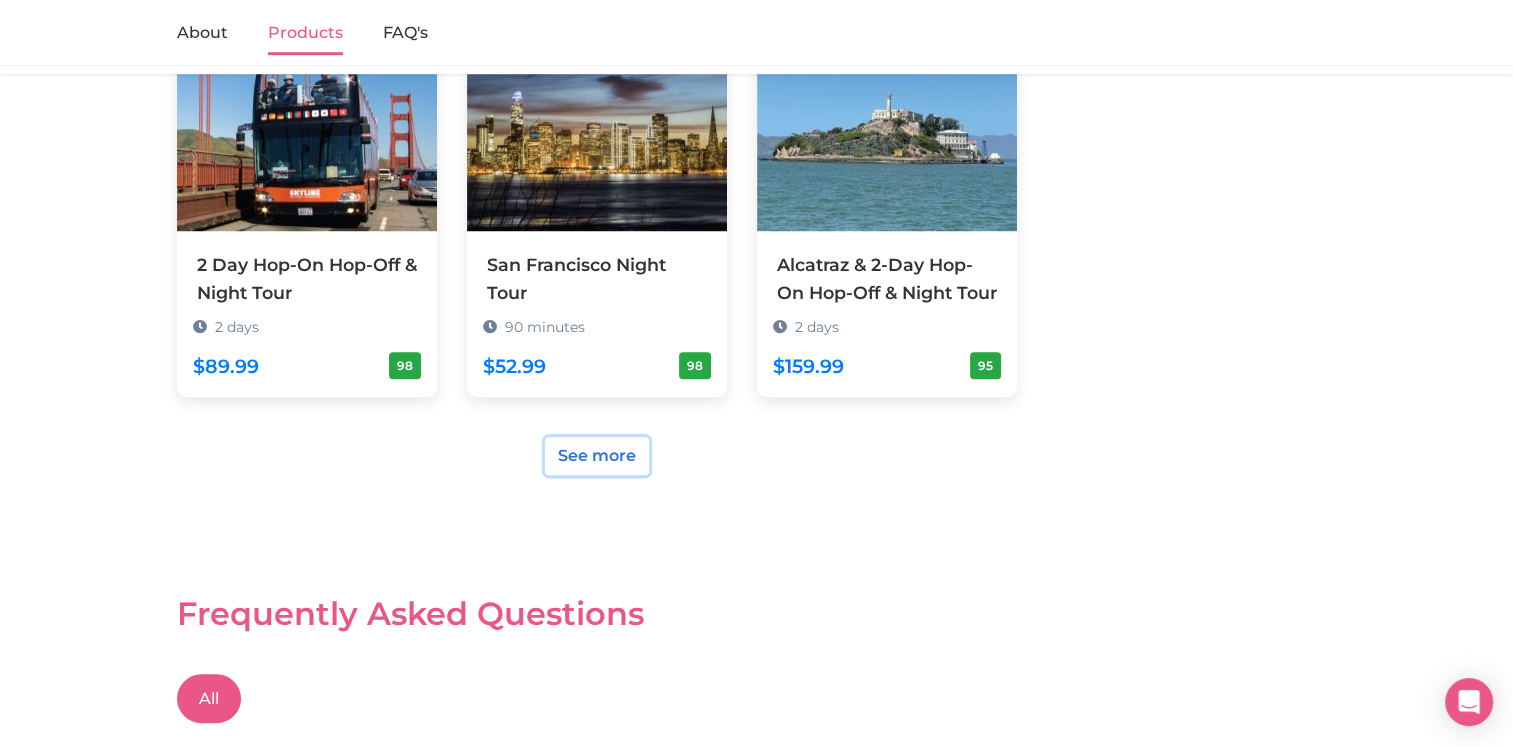 click on "See more" at bounding box center (597, 456) 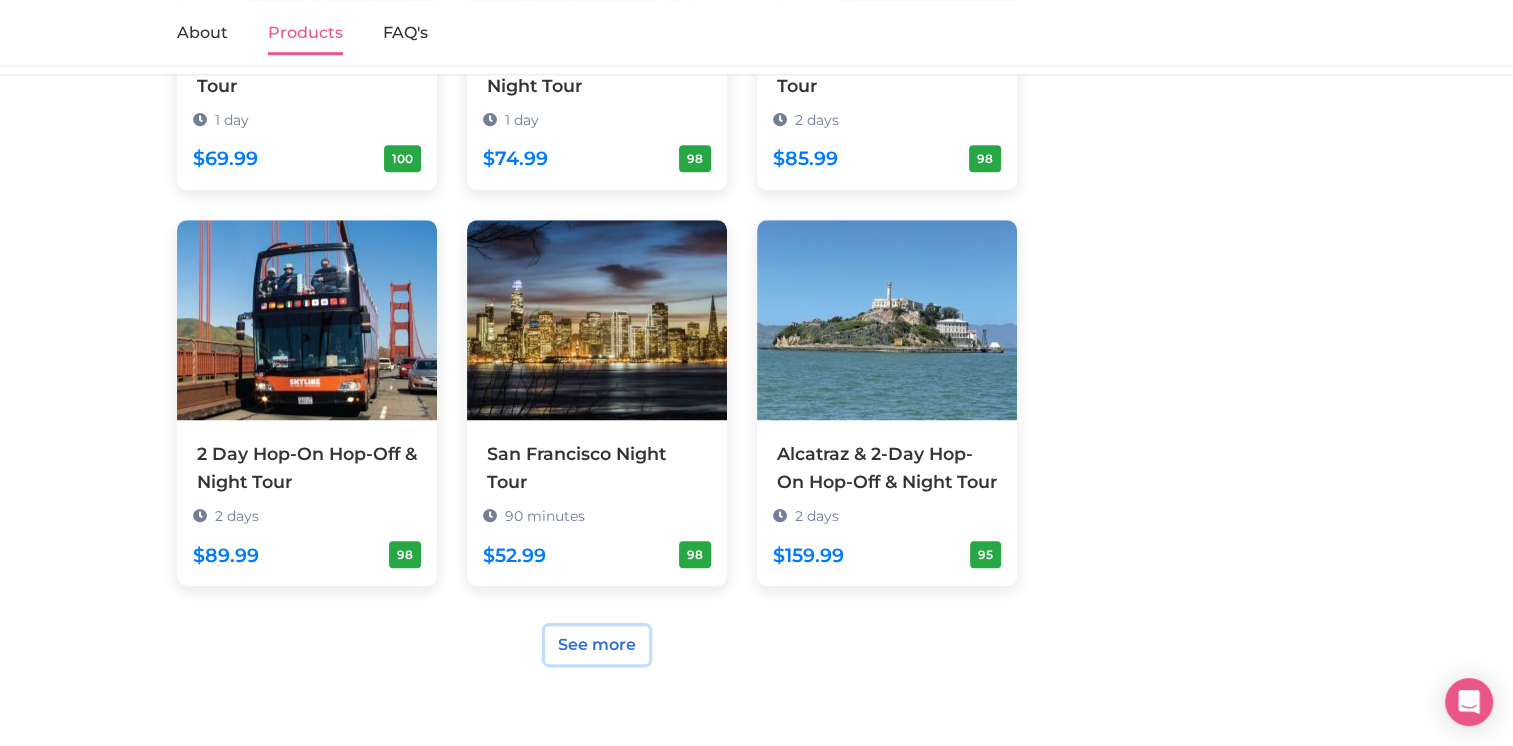 scroll, scrollTop: 1367, scrollLeft: 0, axis: vertical 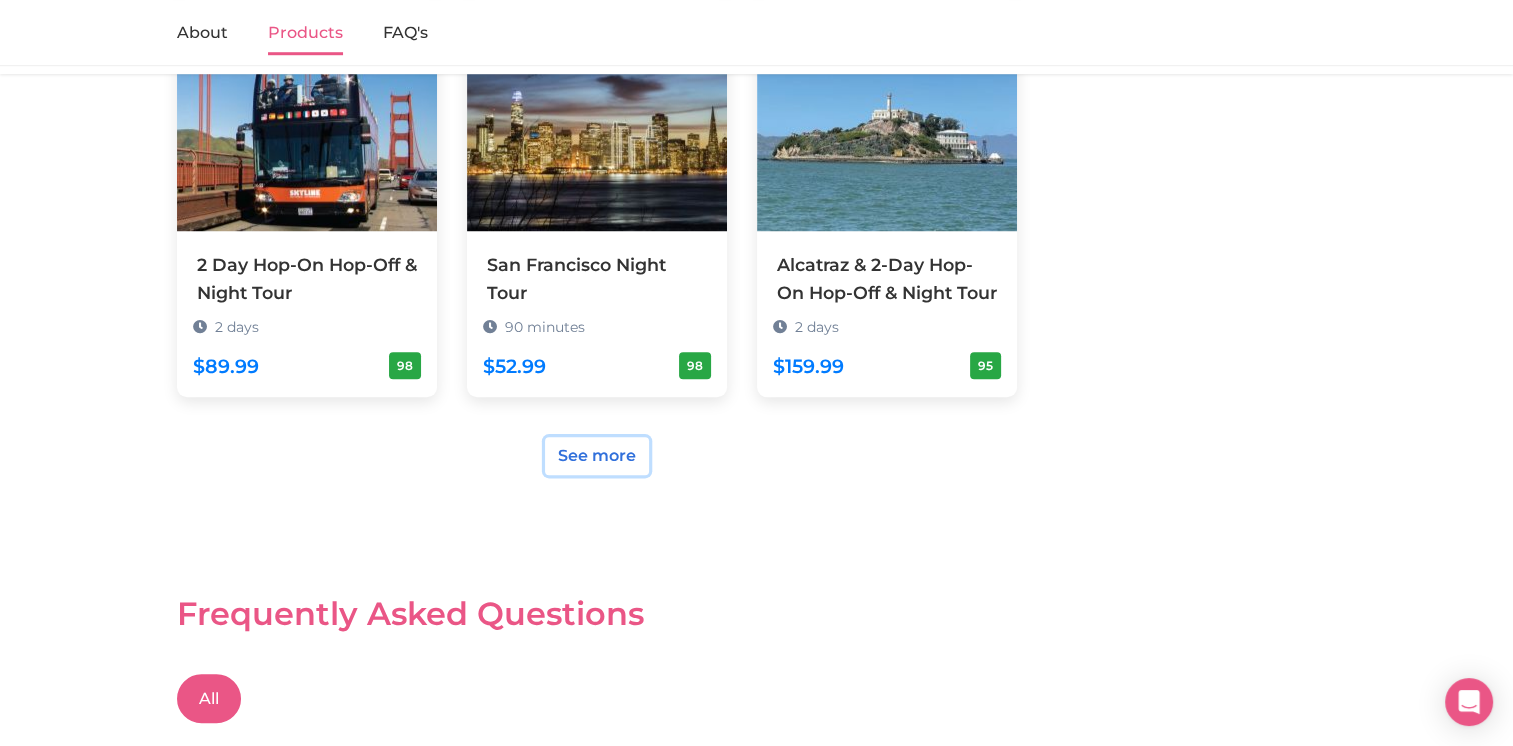 click on "See more" at bounding box center (597, 456) 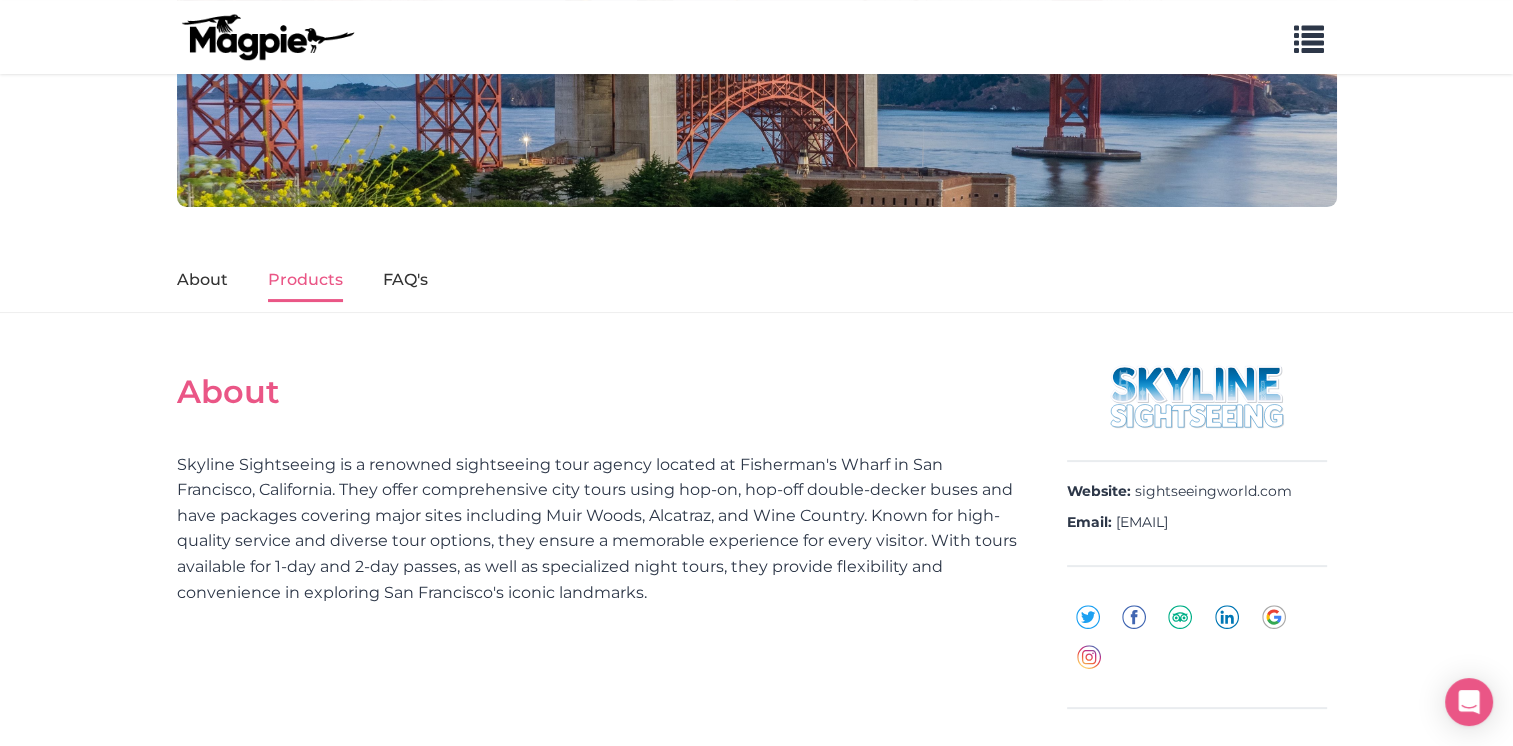 scroll, scrollTop: 361, scrollLeft: 0, axis: vertical 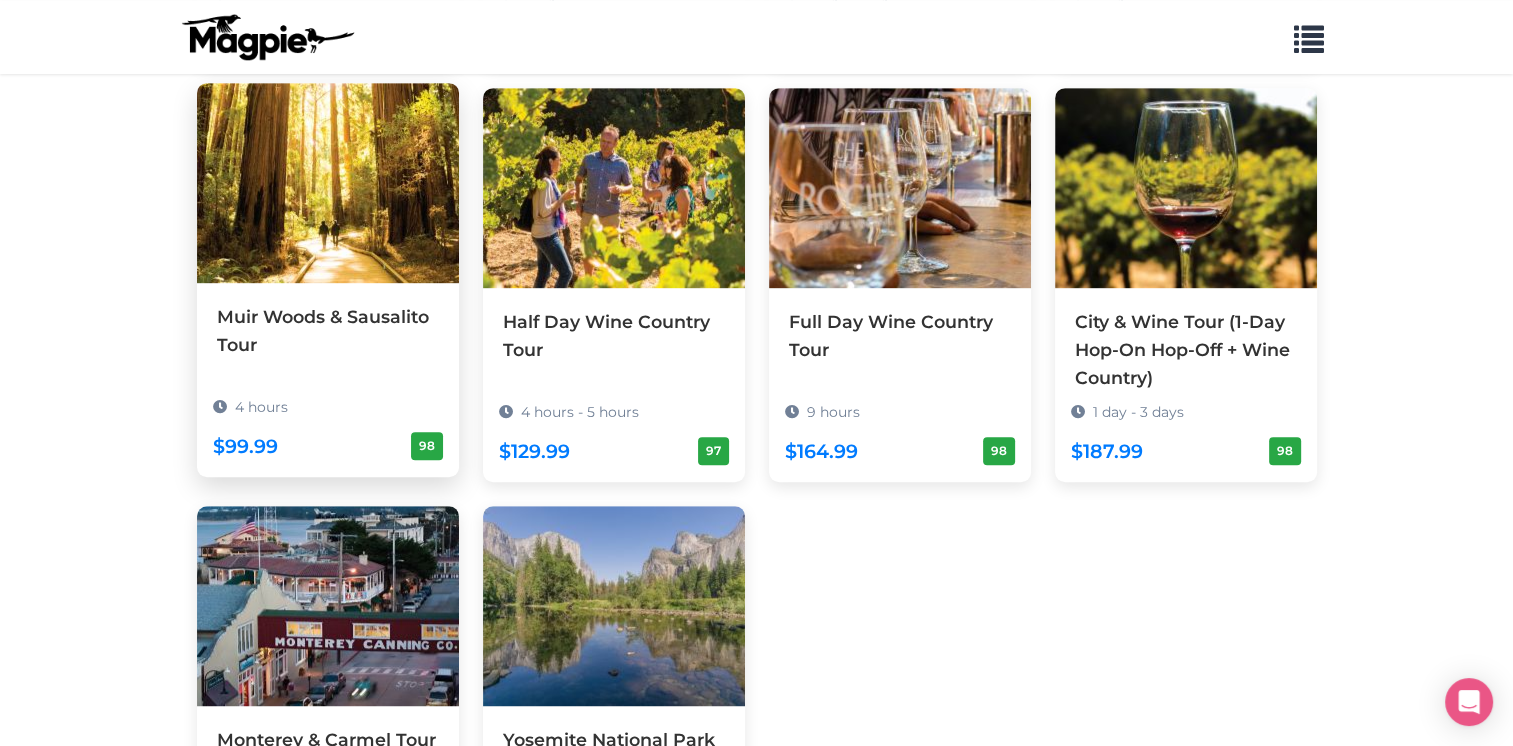 click at bounding box center [328, 183] 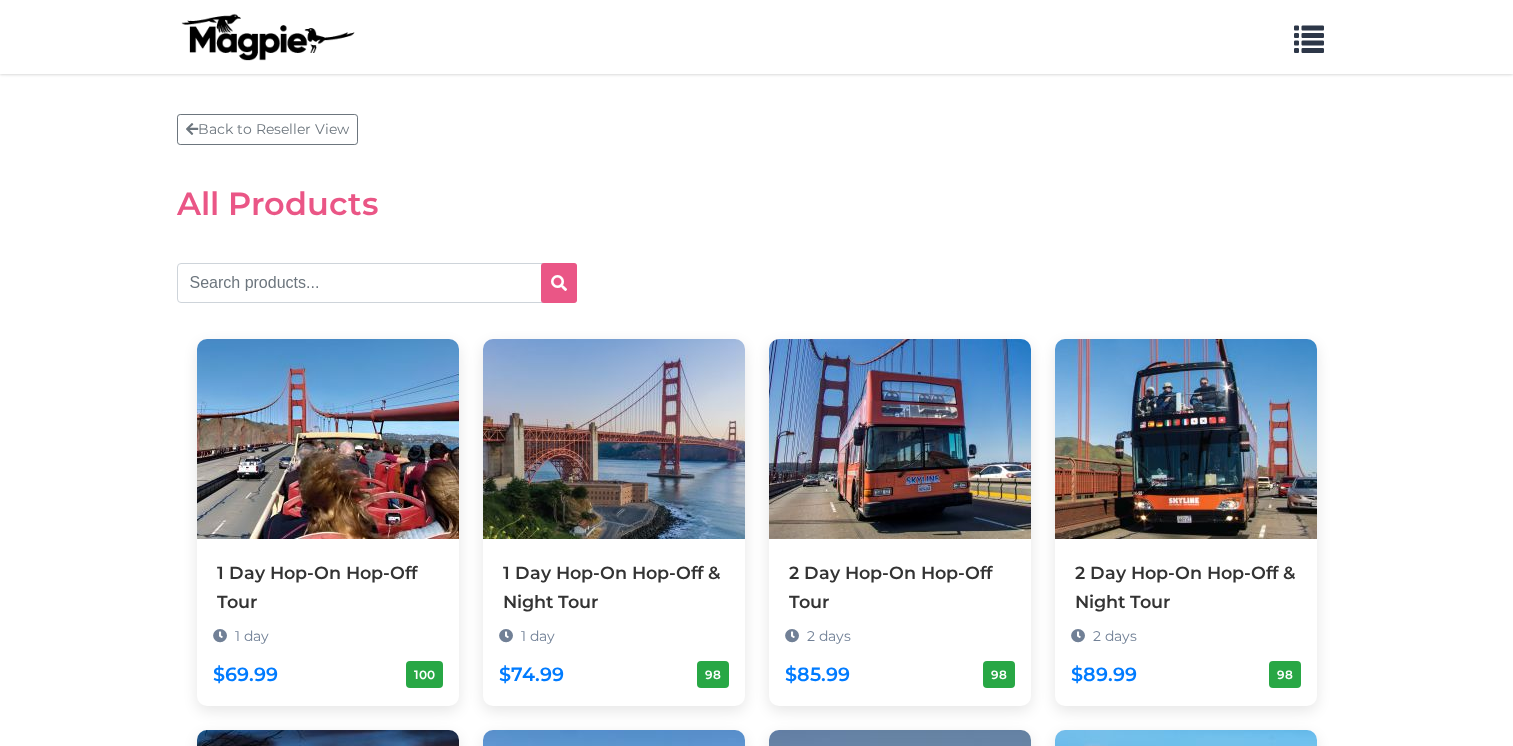 scroll, scrollTop: 0, scrollLeft: 0, axis: both 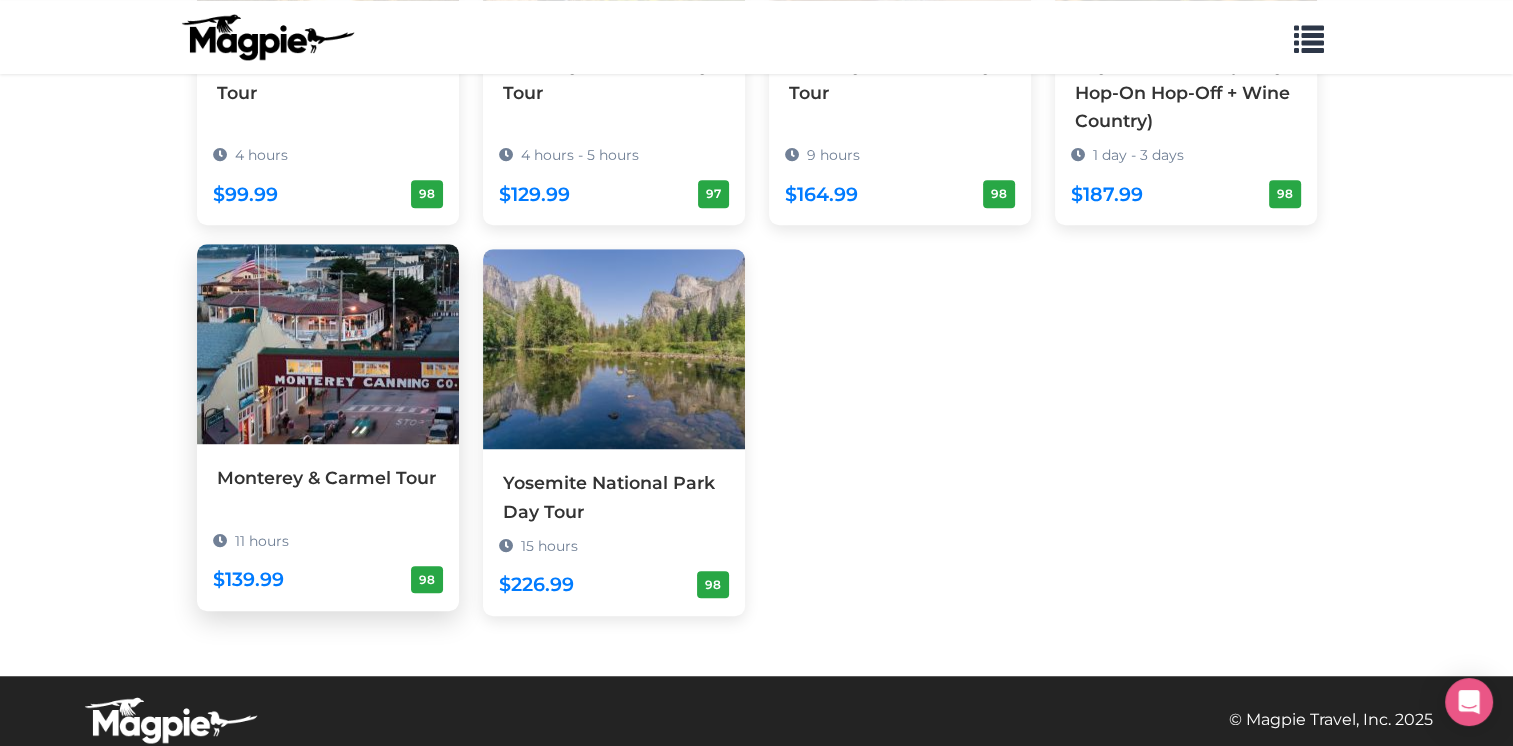 click at bounding box center (328, 344) 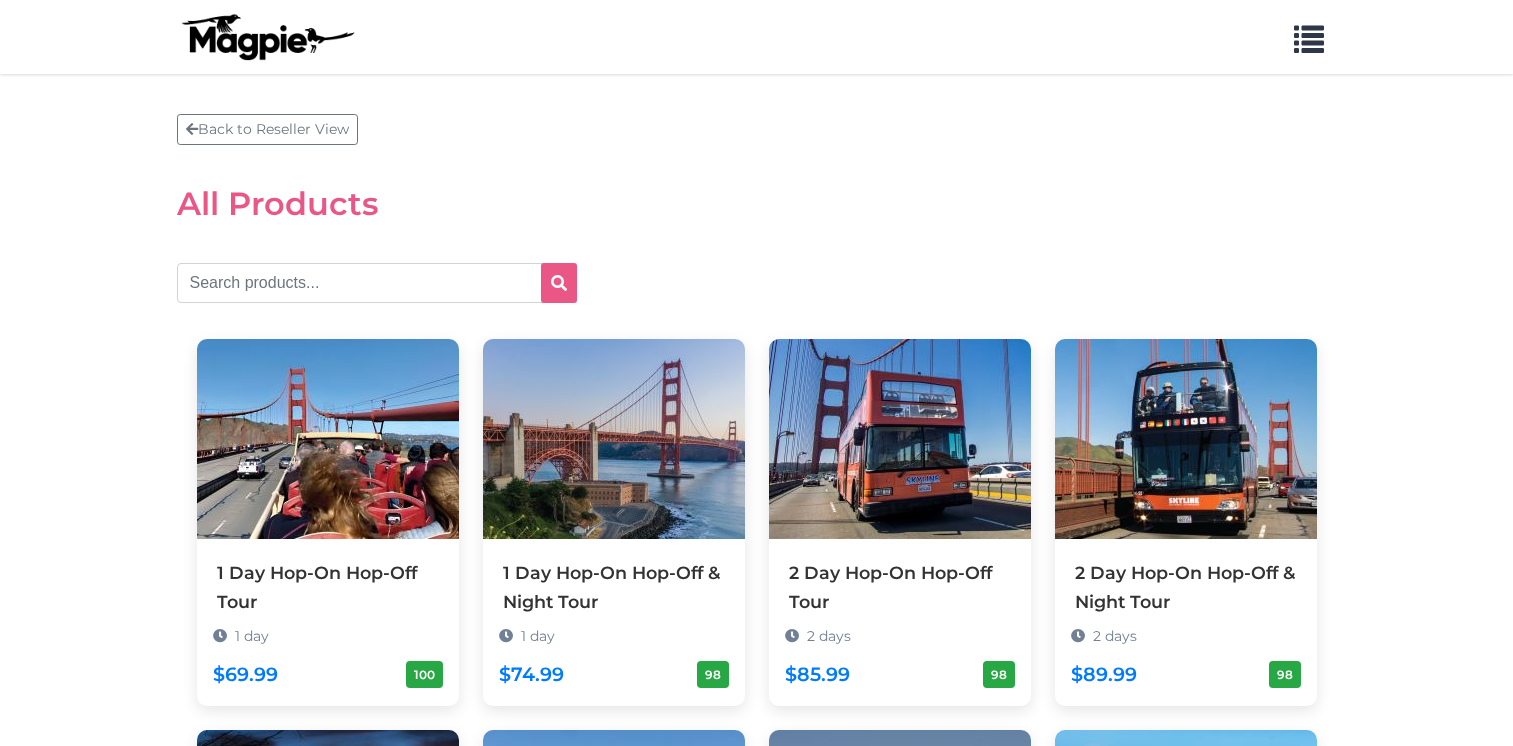 scroll, scrollTop: 0, scrollLeft: 0, axis: both 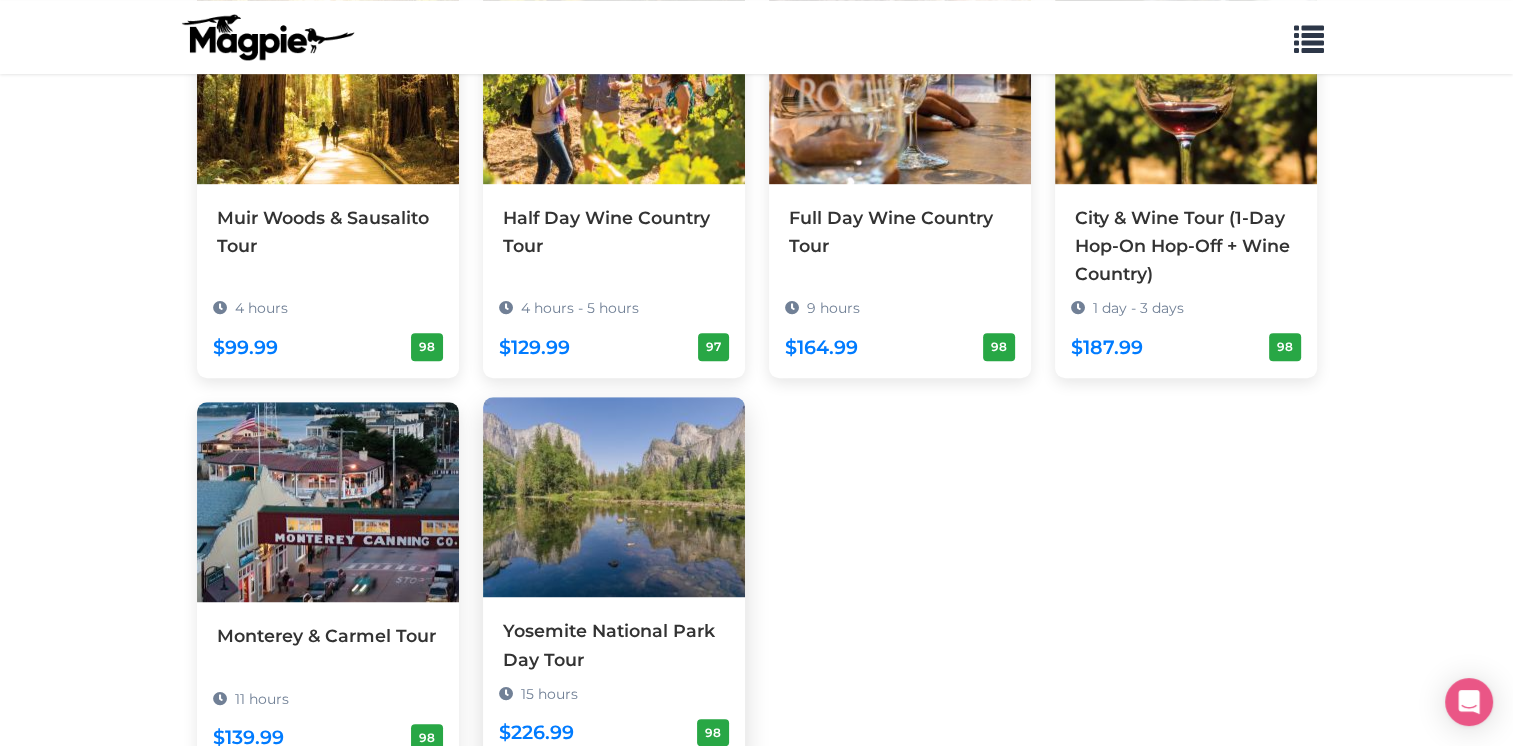 click at bounding box center (614, 497) 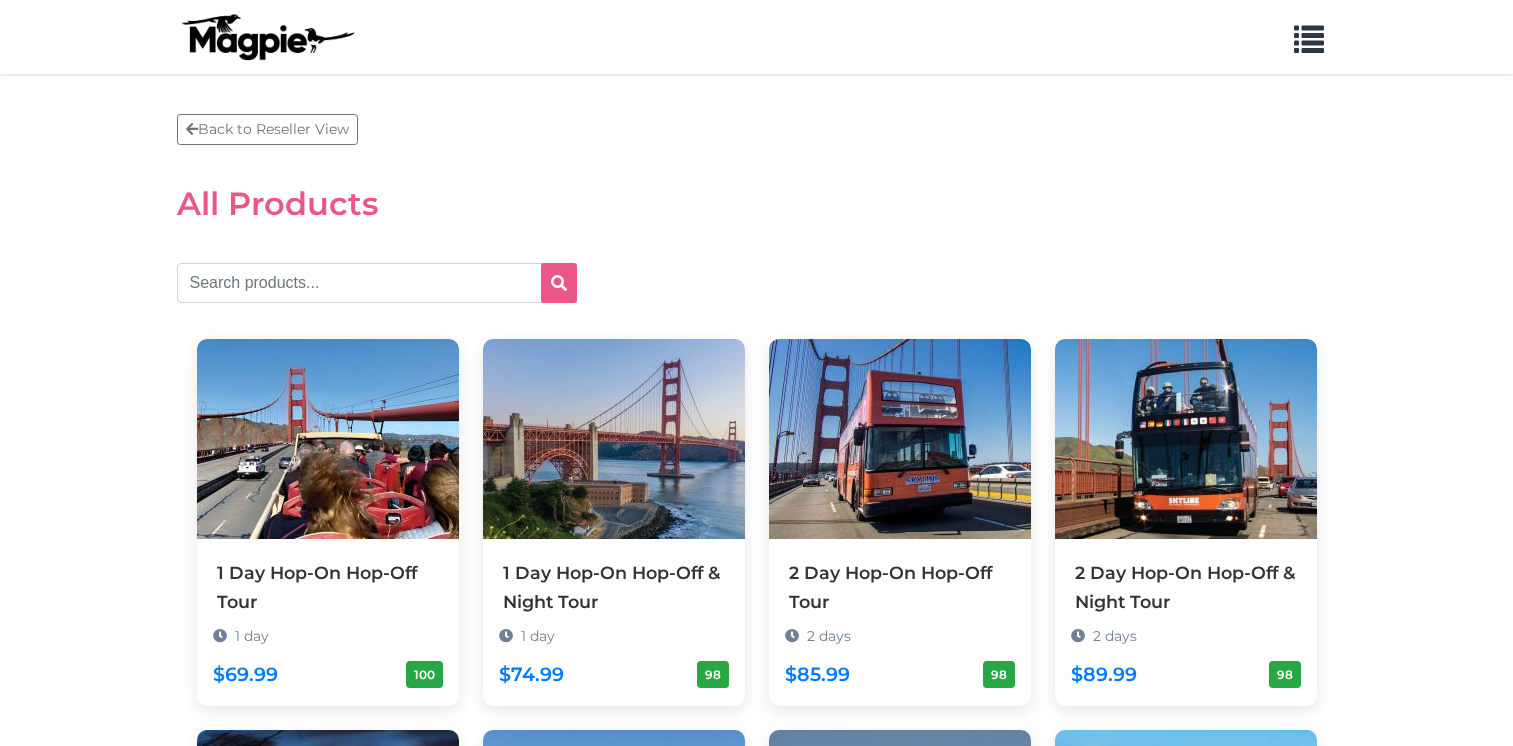 scroll, scrollTop: 0, scrollLeft: 0, axis: both 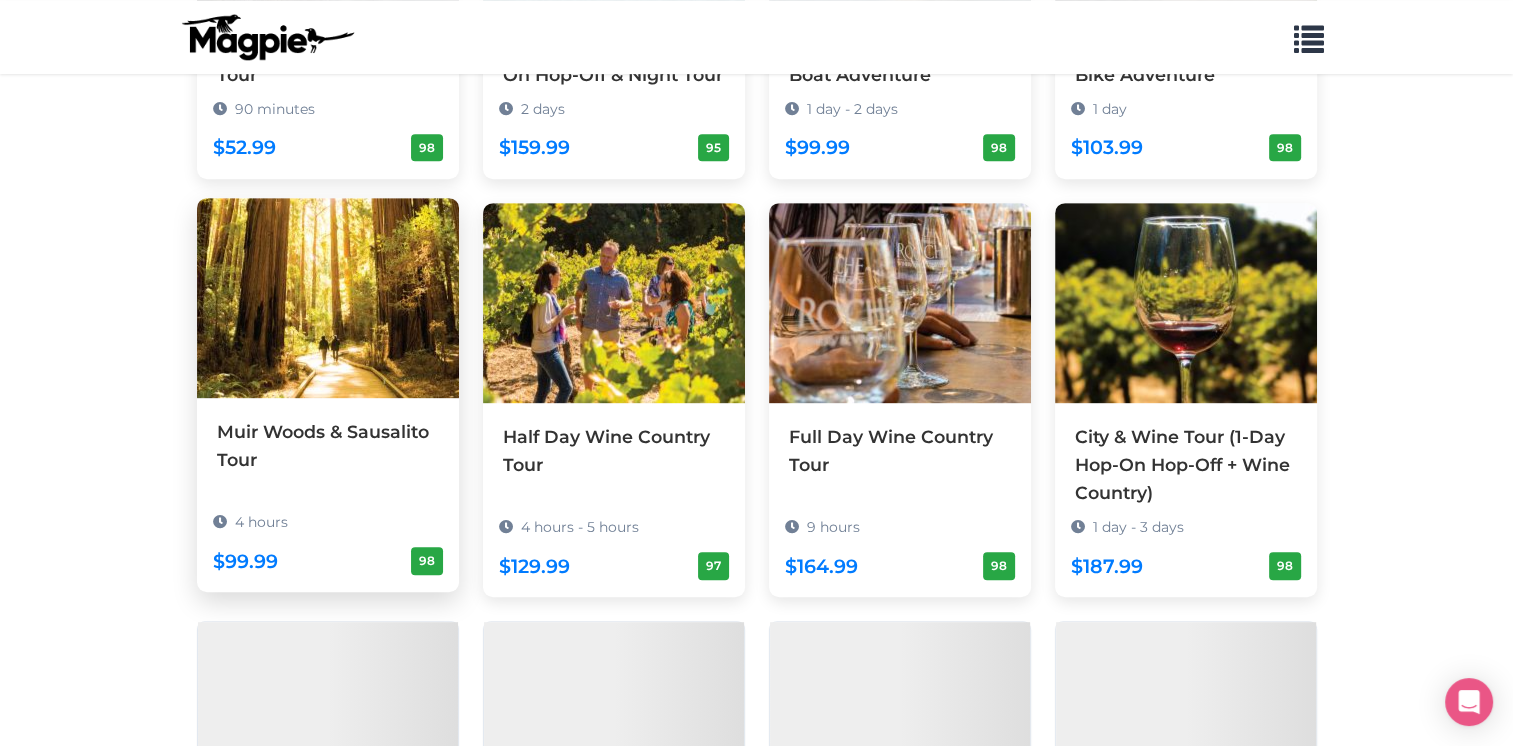 click at bounding box center (328, 298) 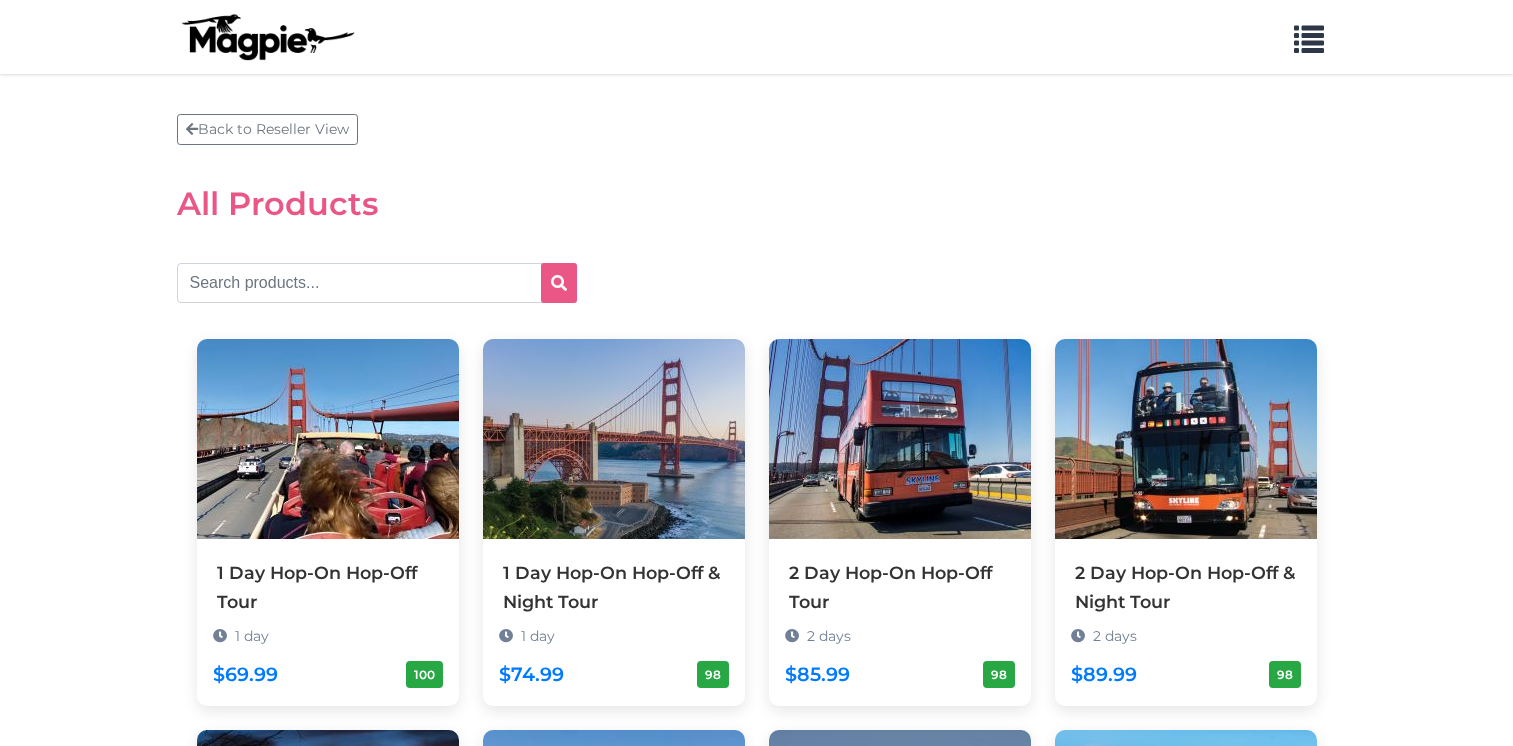 scroll, scrollTop: 0, scrollLeft: 0, axis: both 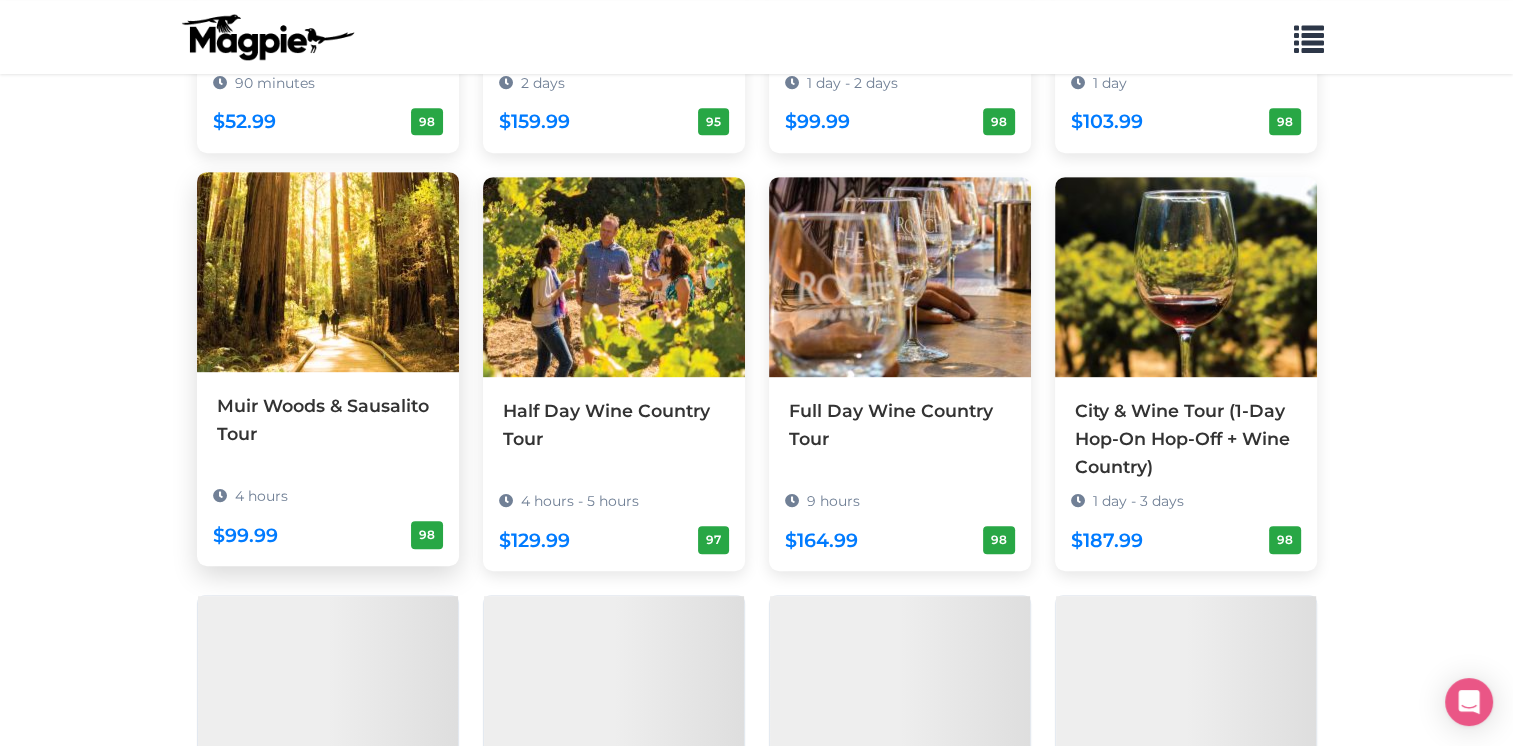 click at bounding box center [328, 272] 